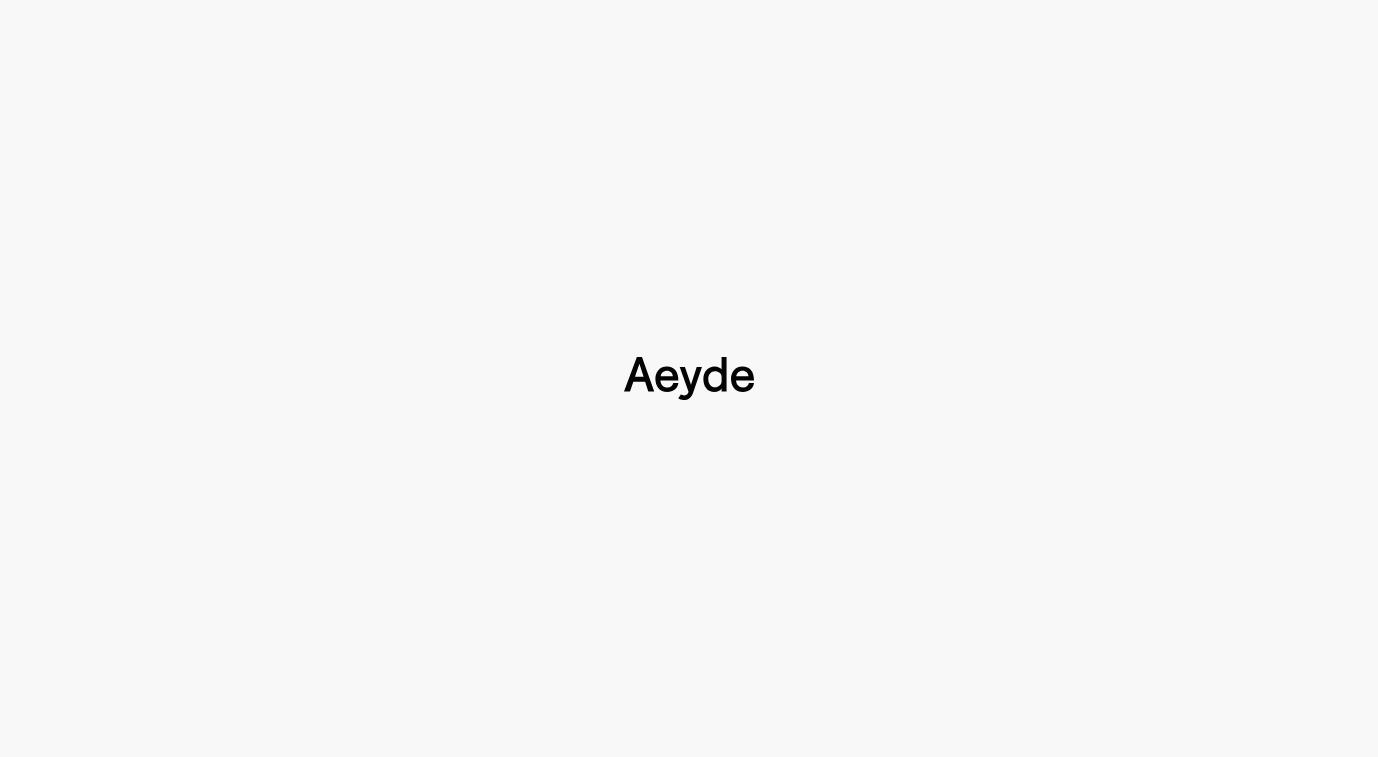 scroll, scrollTop: 0, scrollLeft: 0, axis: both 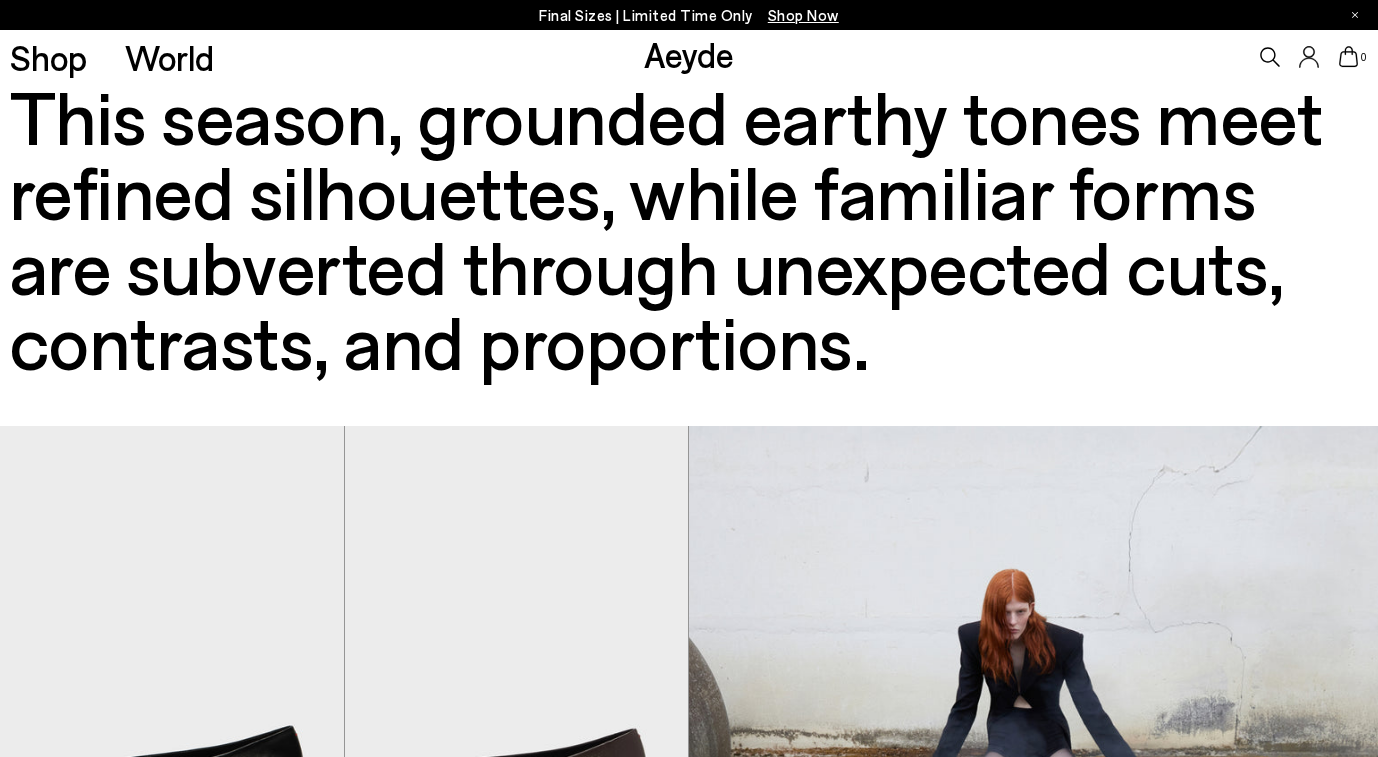 type 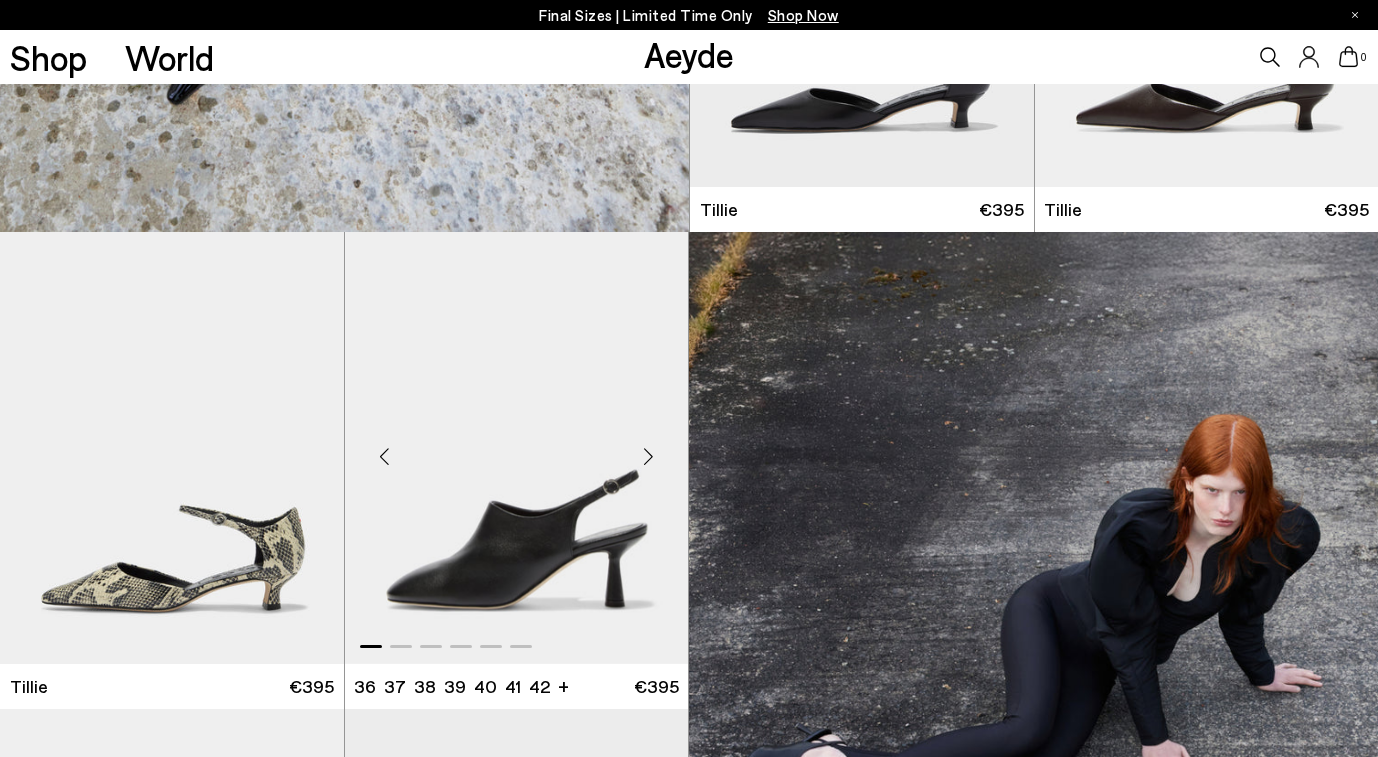scroll, scrollTop: 4321, scrollLeft: 0, axis: vertical 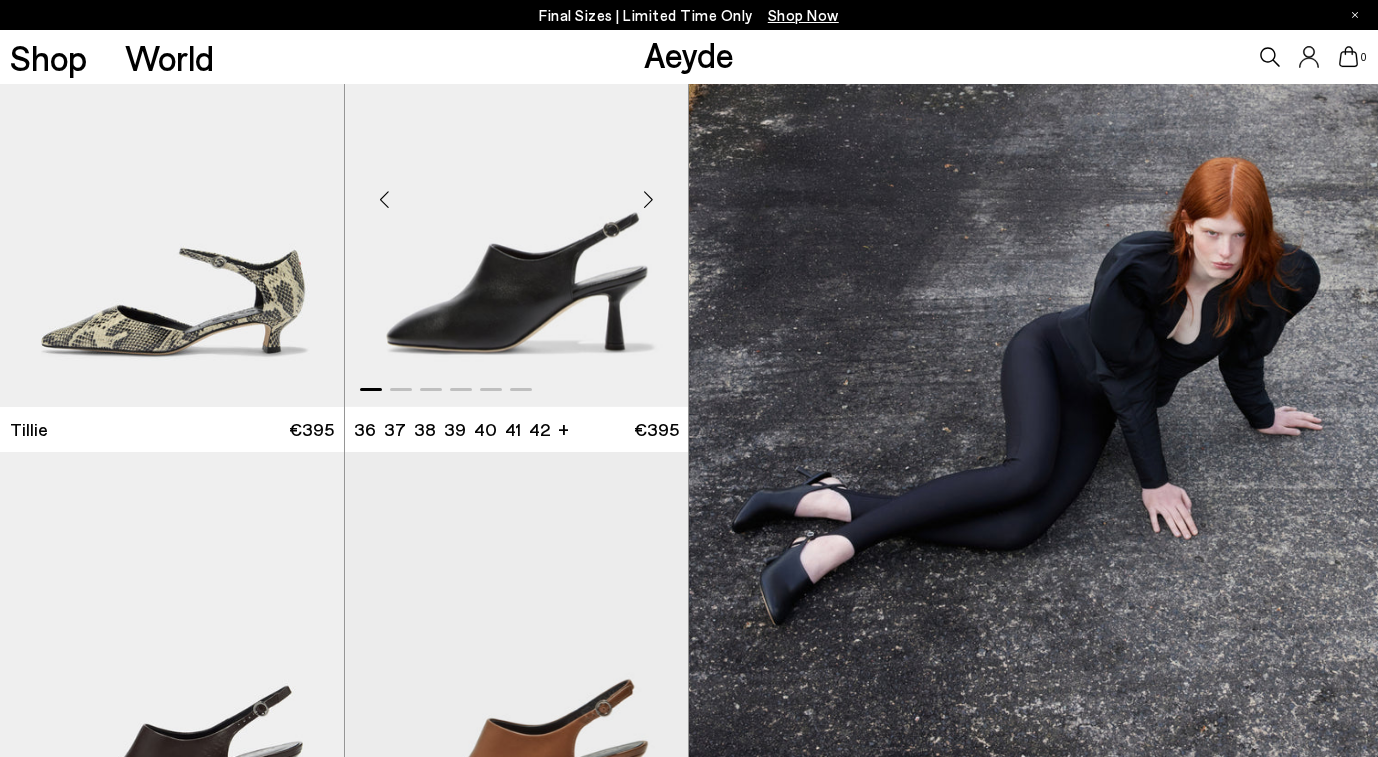 click at bounding box center (517, 191) 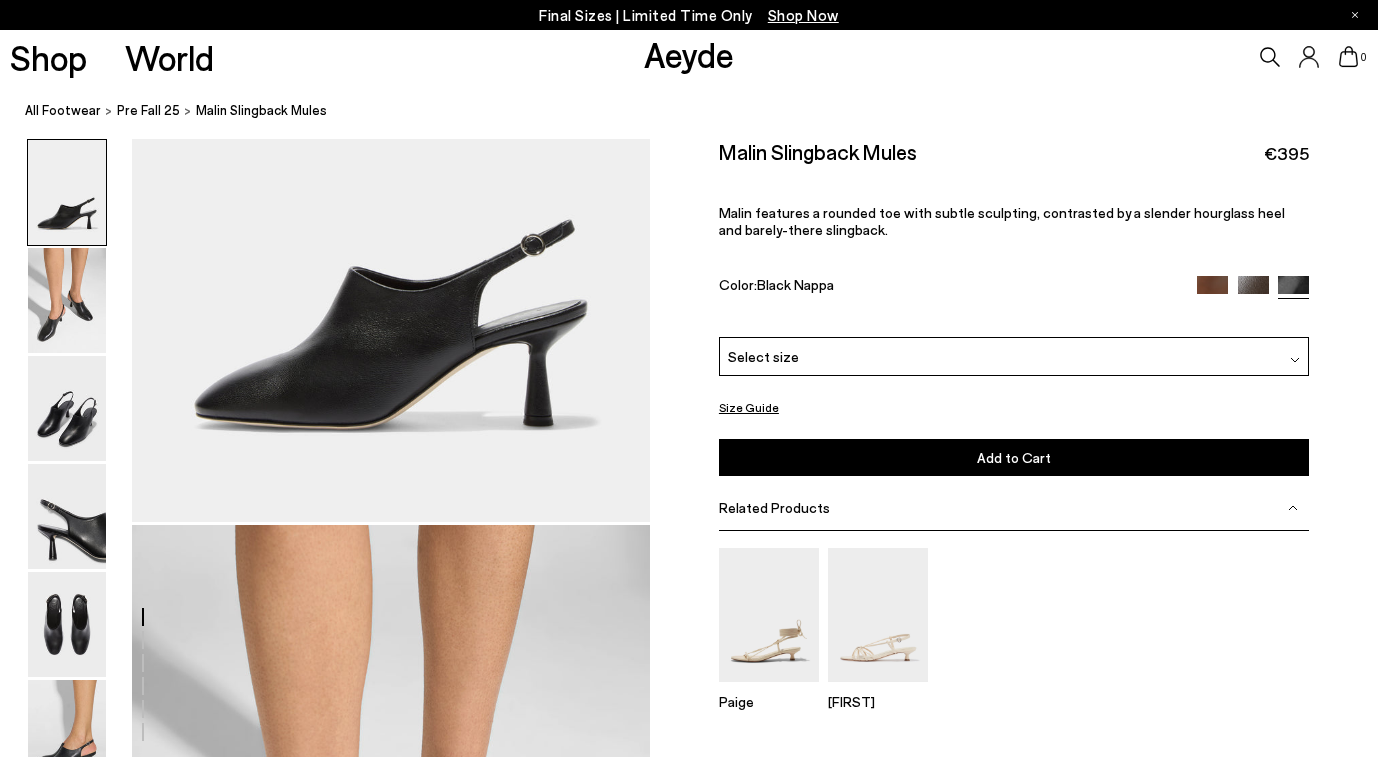 scroll, scrollTop: 235, scrollLeft: 0, axis: vertical 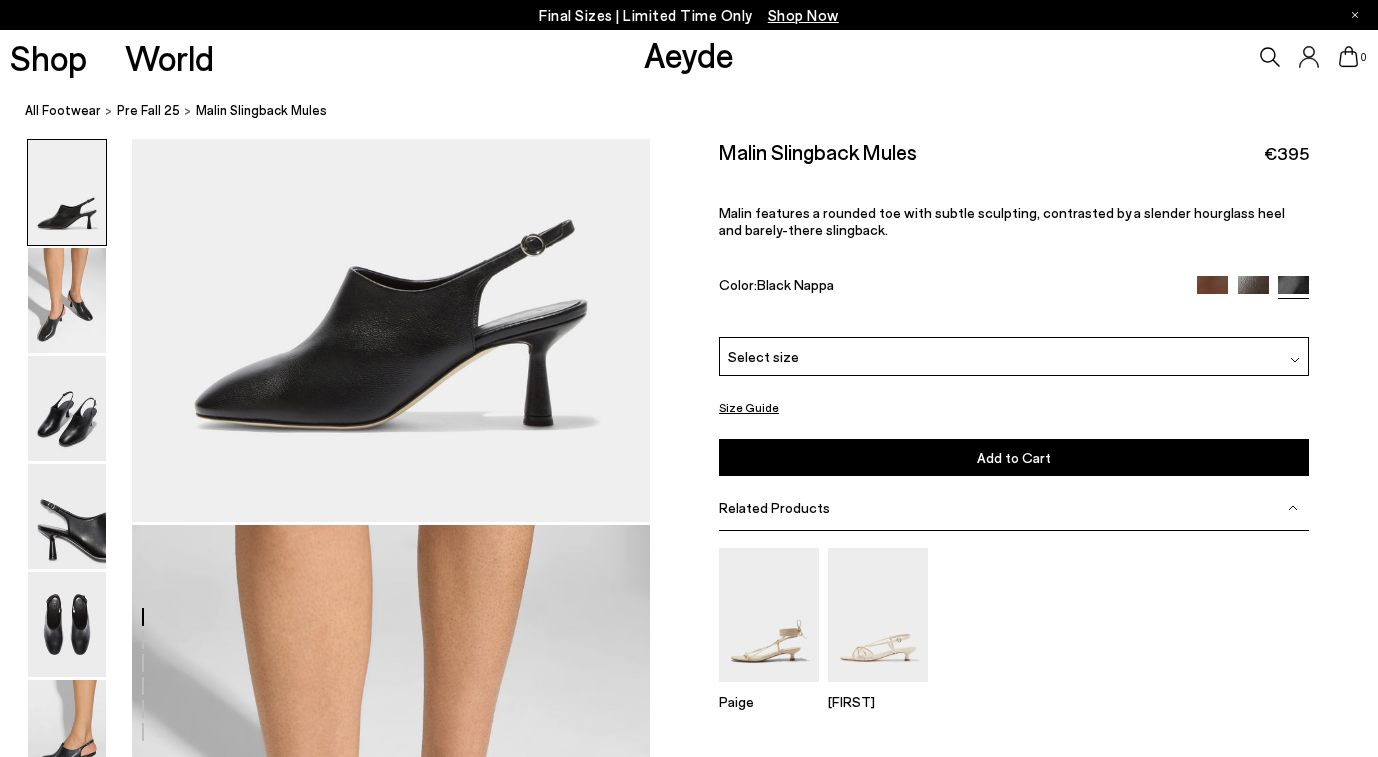 click at bounding box center (1295, 356) 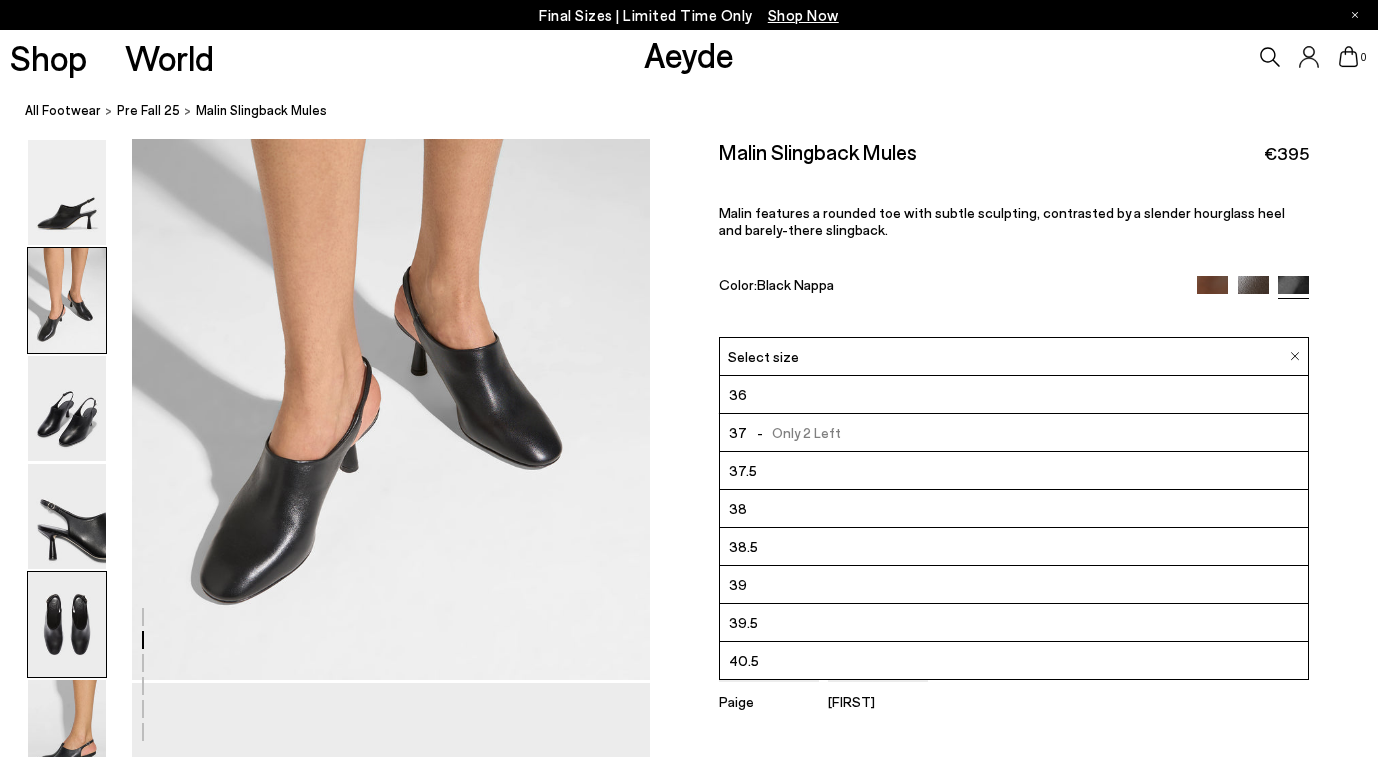 scroll, scrollTop: 789, scrollLeft: 0, axis: vertical 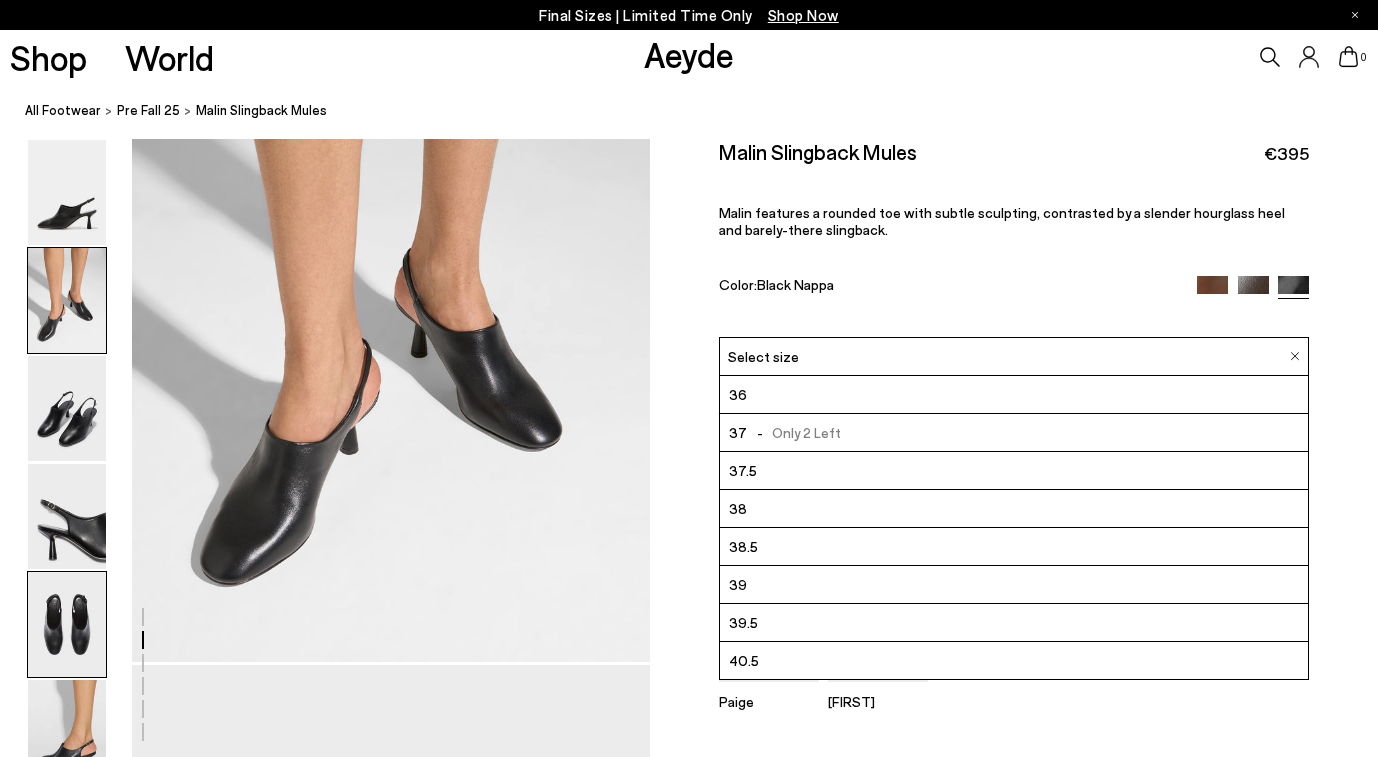 click at bounding box center (67, 624) 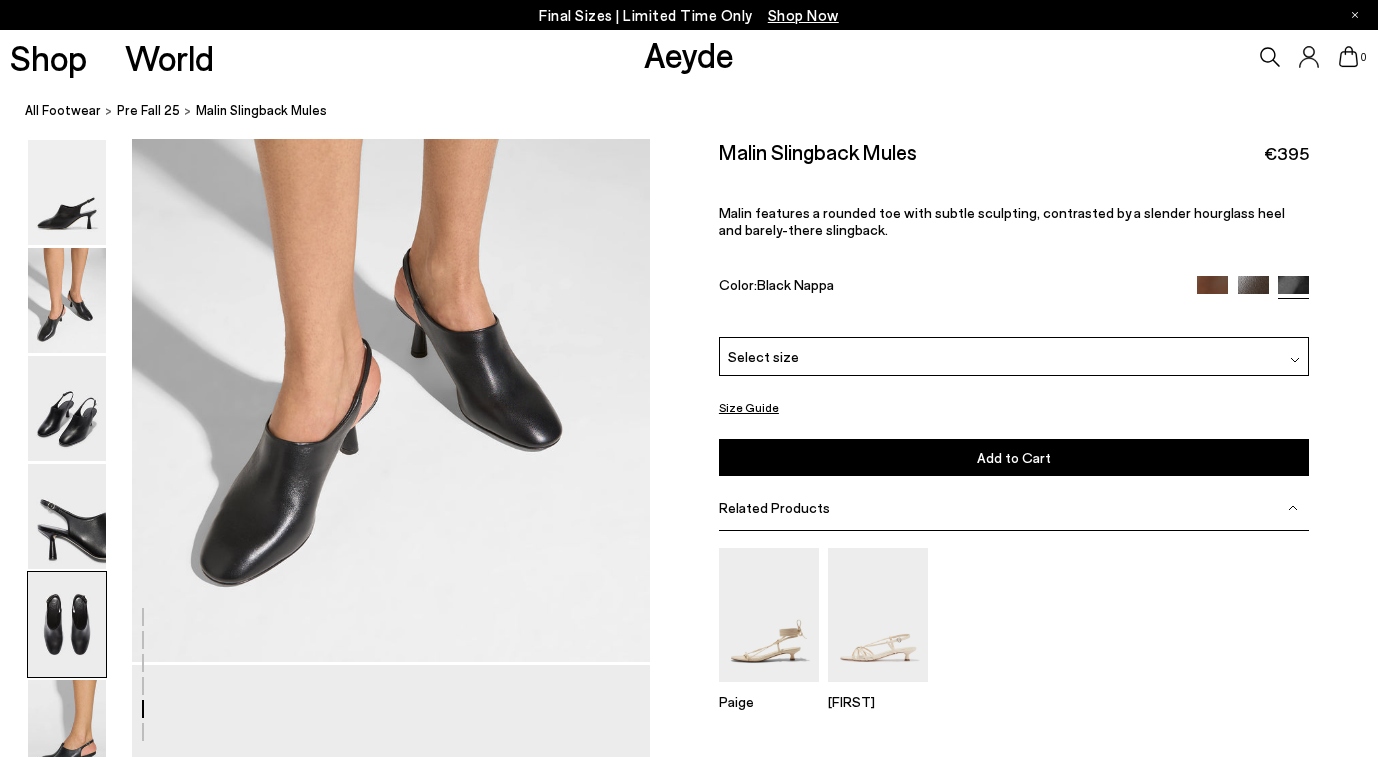scroll, scrollTop: 2703, scrollLeft: 0, axis: vertical 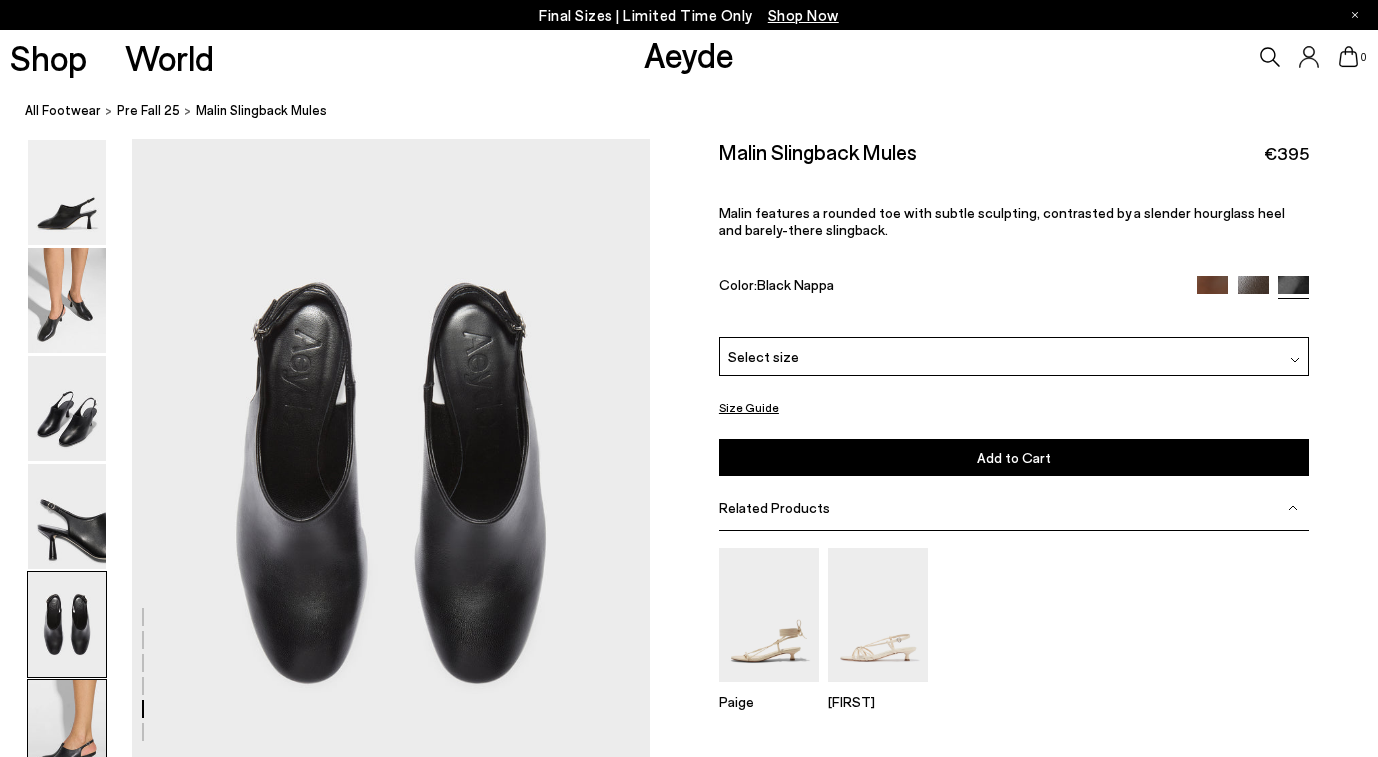 click at bounding box center [67, 732] 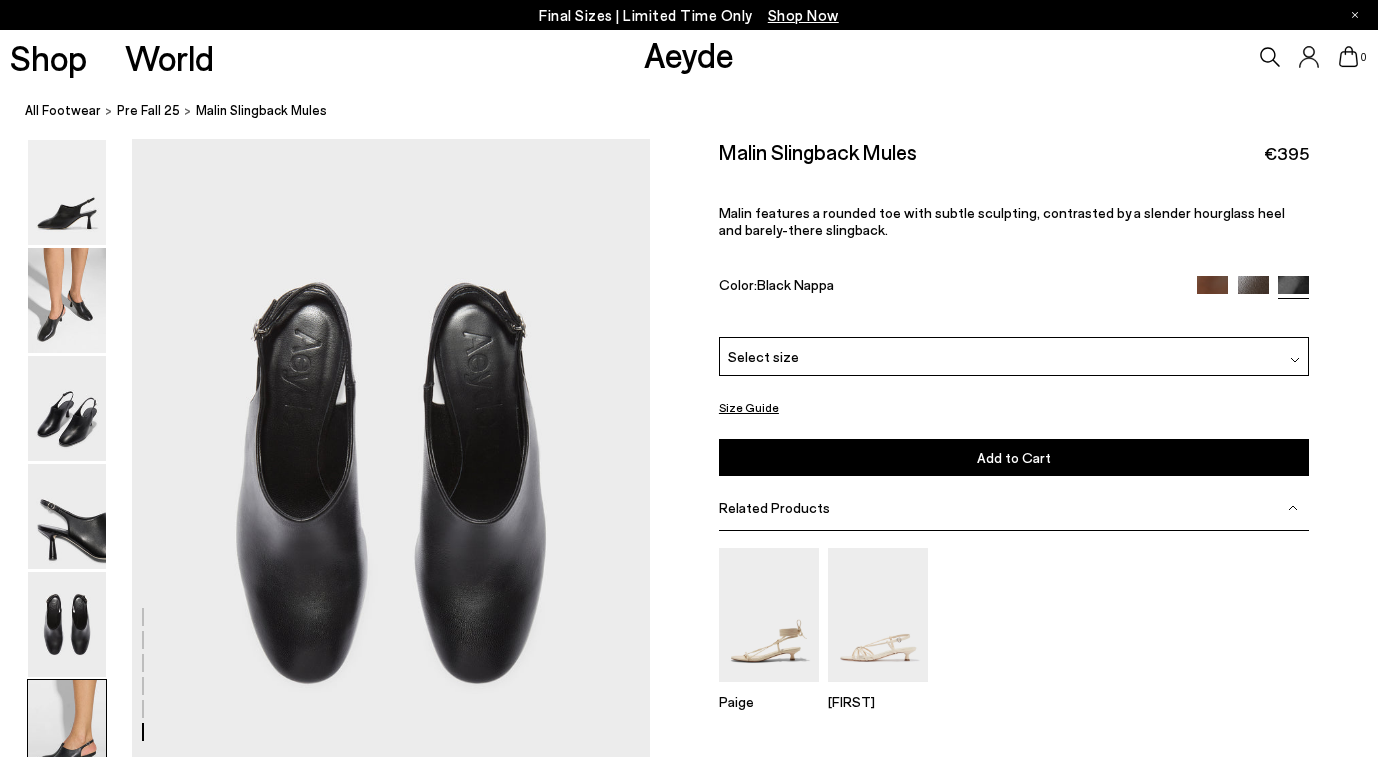 scroll, scrollTop: 3534, scrollLeft: 0, axis: vertical 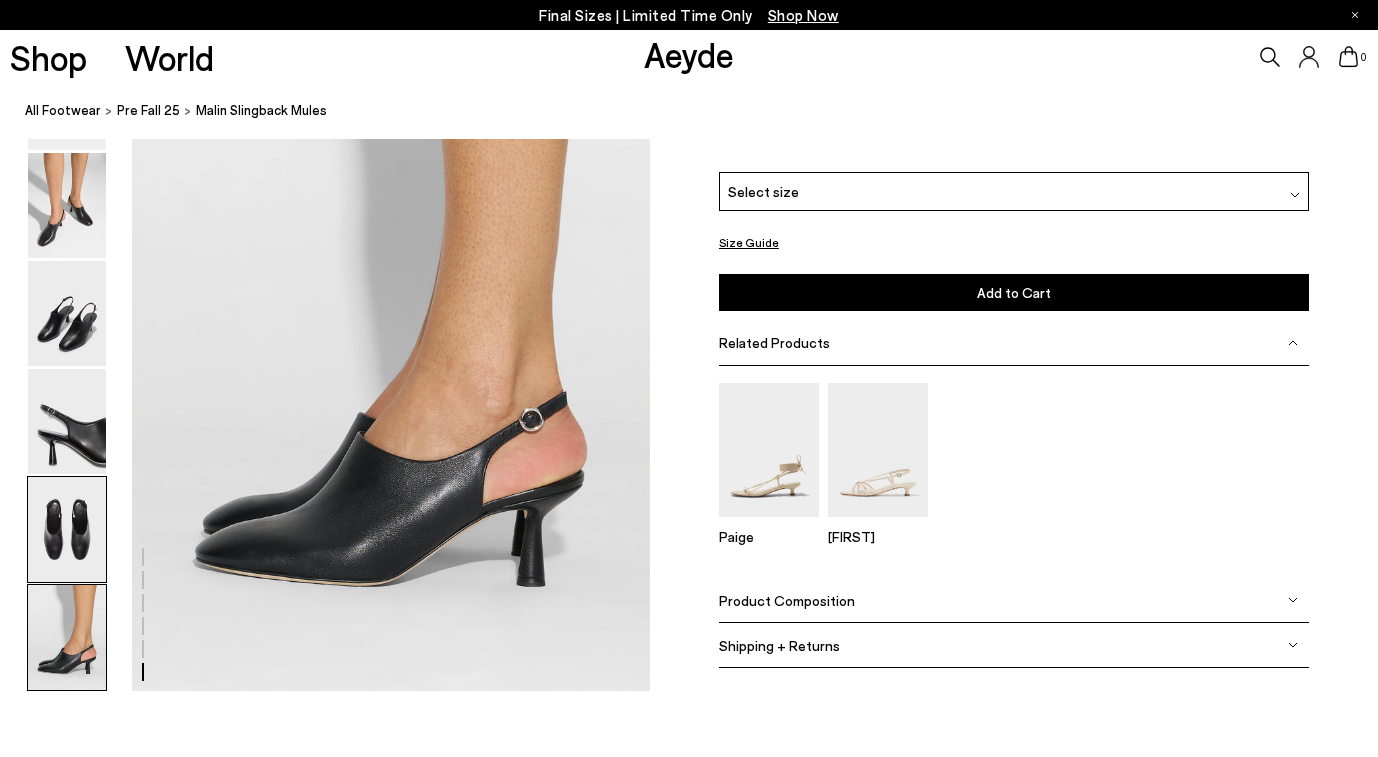 click at bounding box center (67, 529) 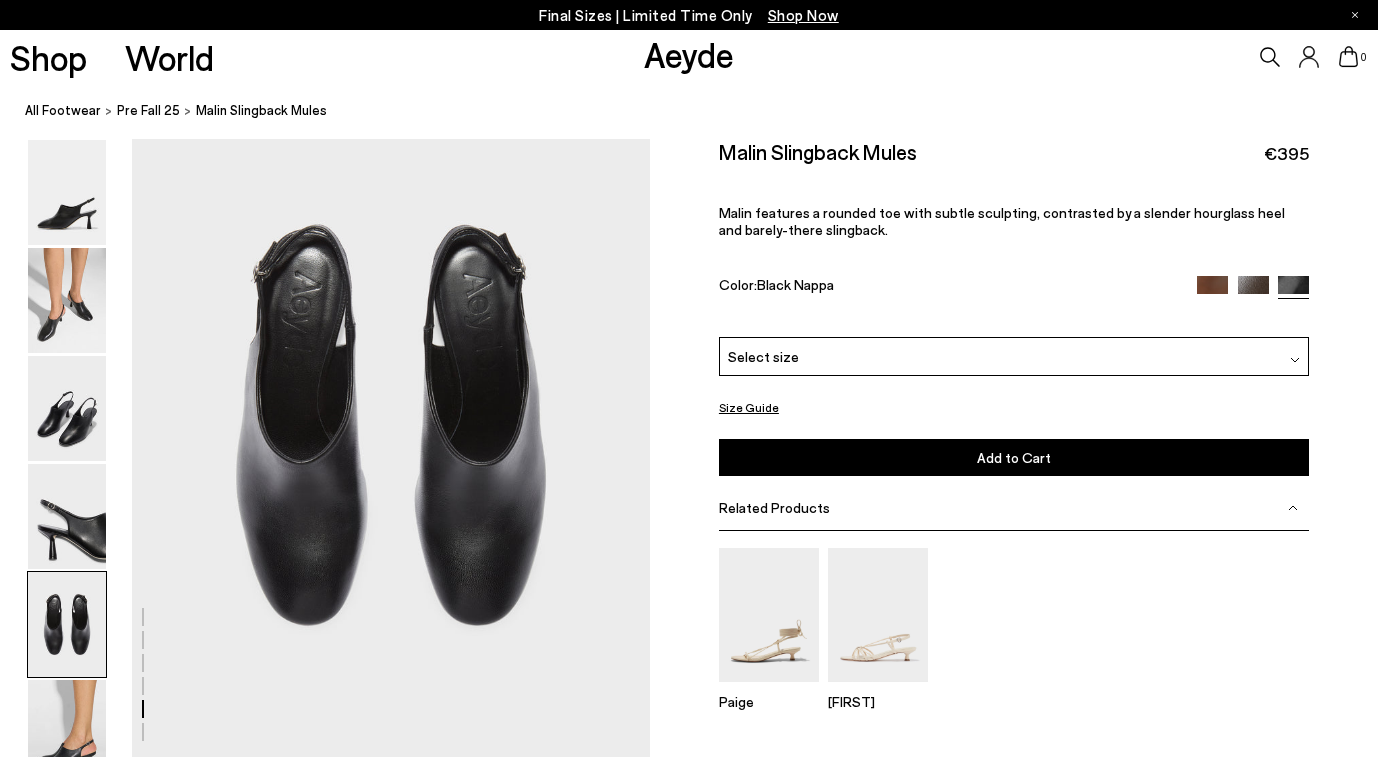 scroll, scrollTop: 2703, scrollLeft: 0, axis: vertical 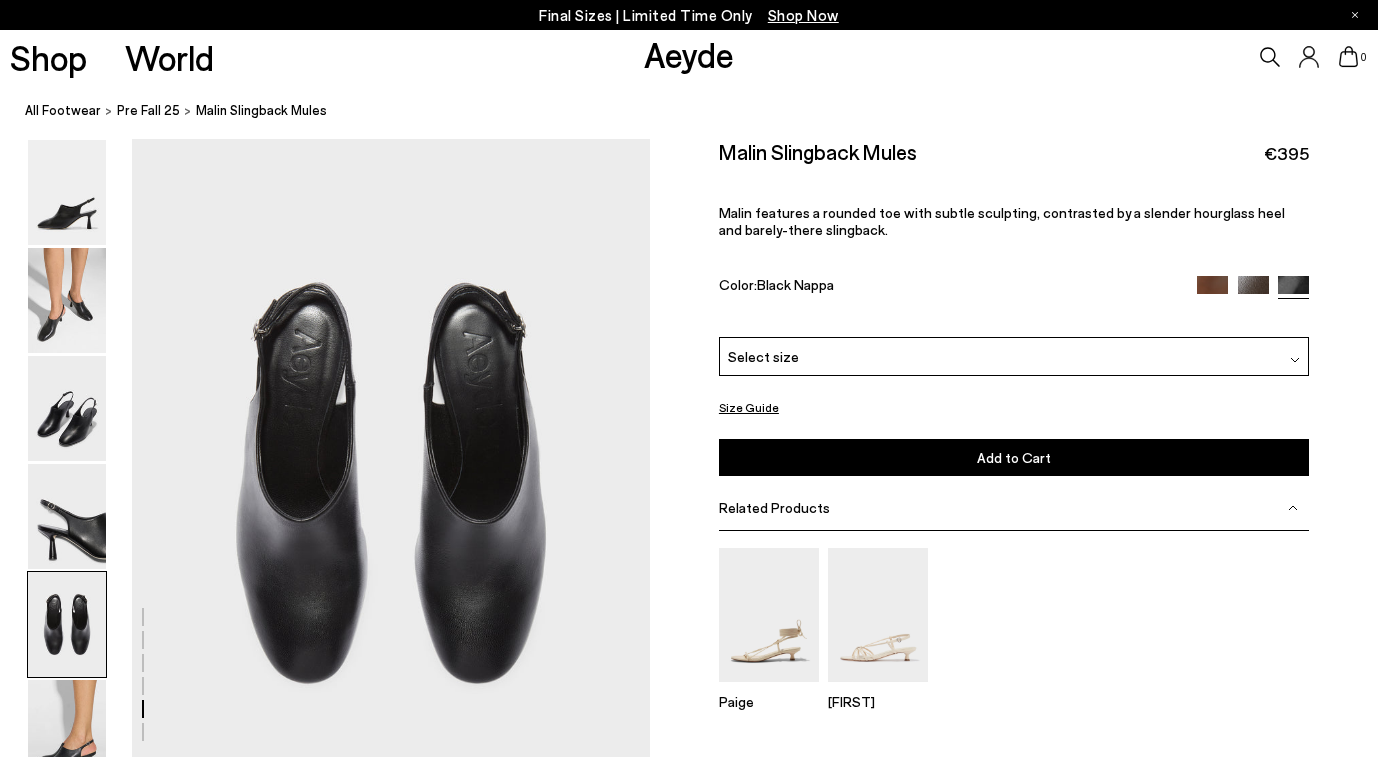 click at bounding box center (1295, 360) 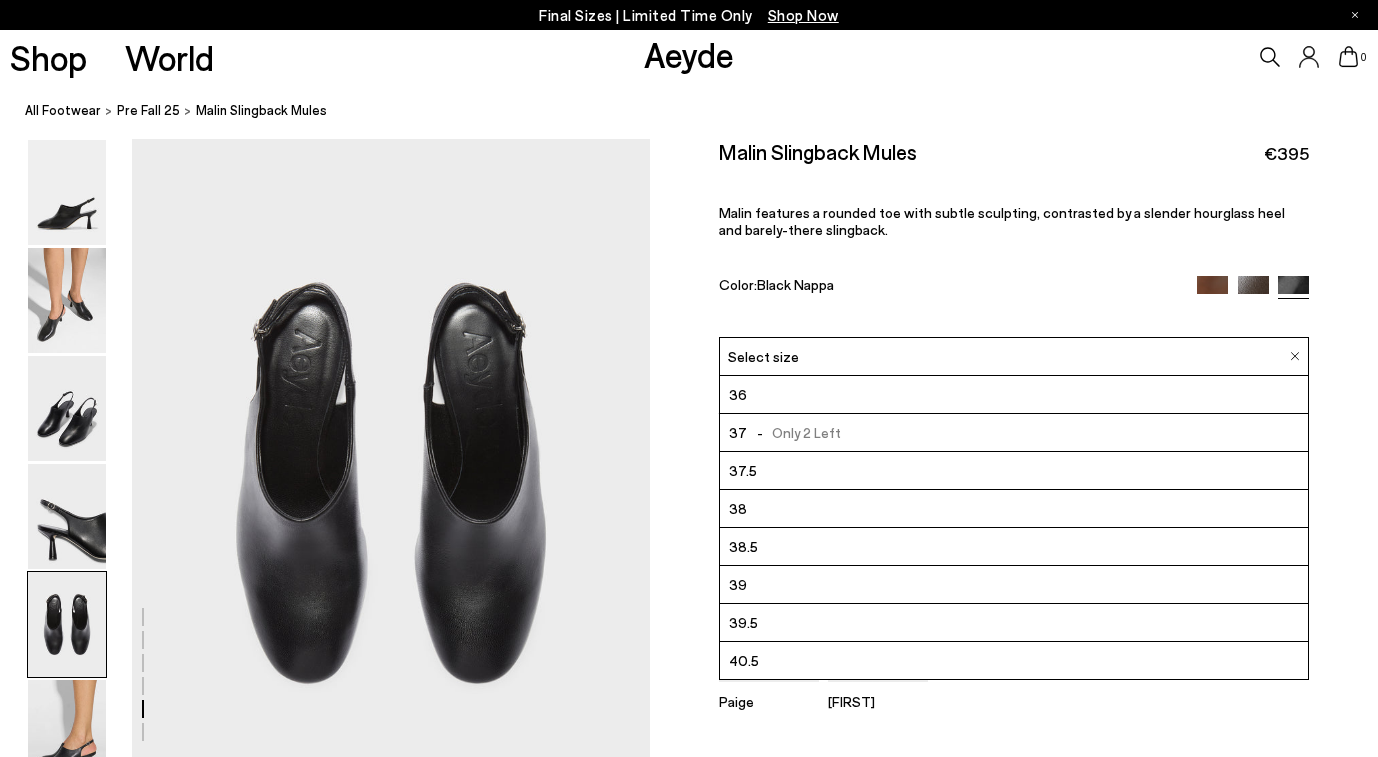 click on "39.5" at bounding box center [743, 622] 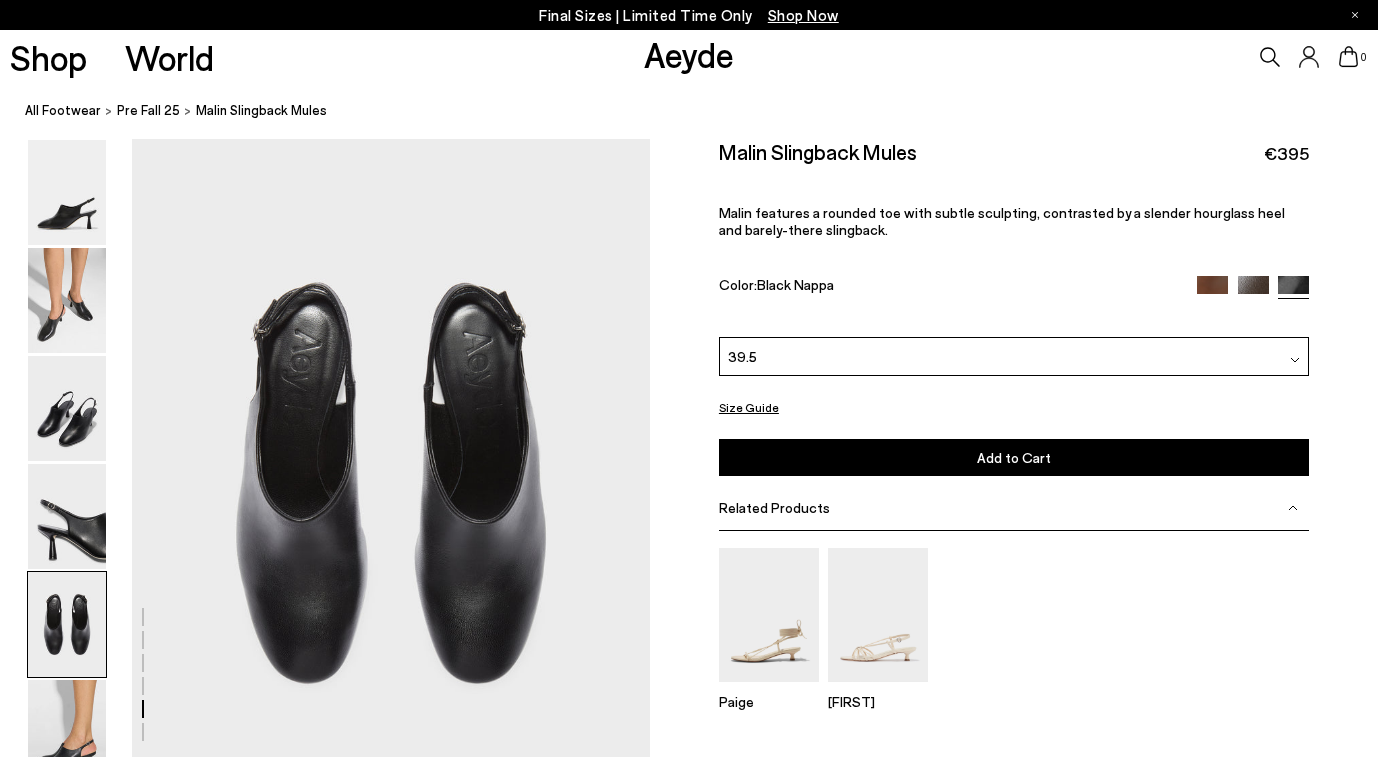 click 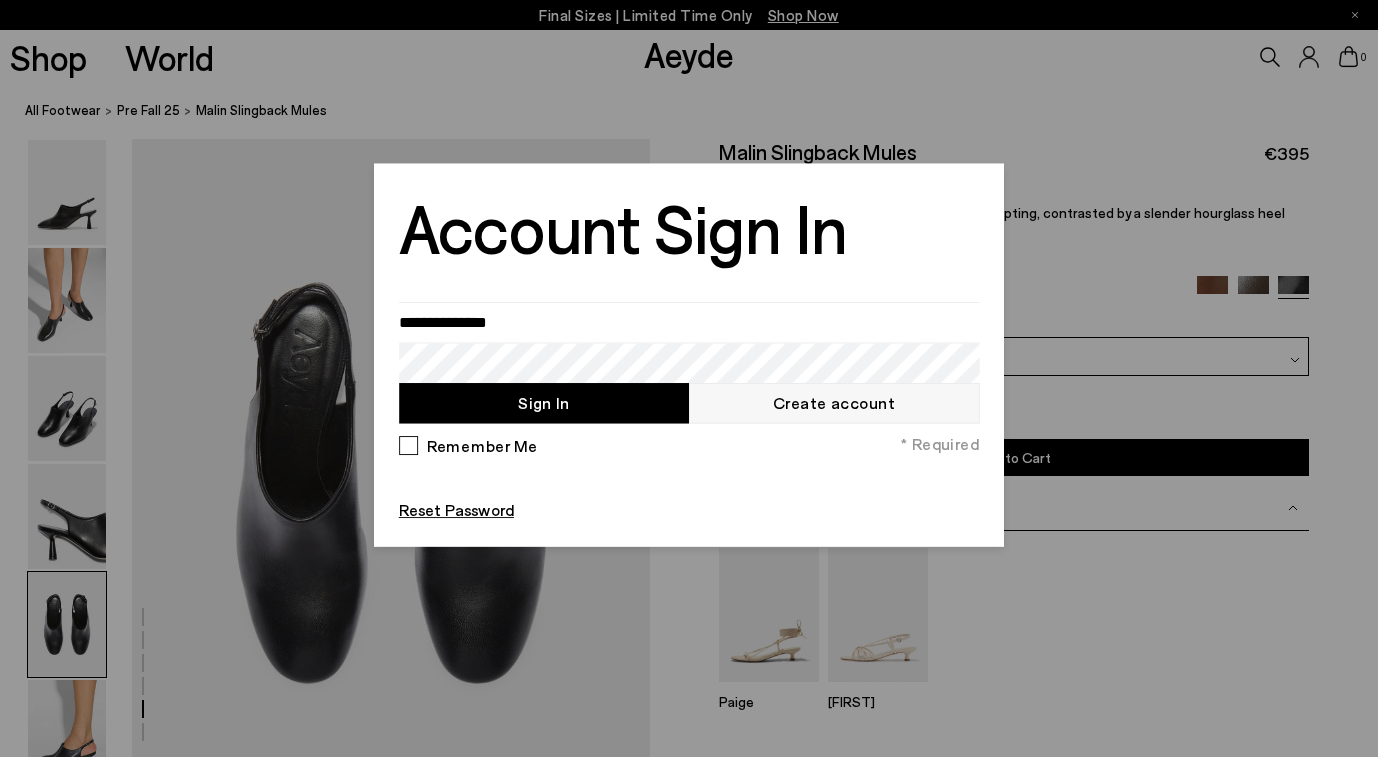 click on "Account Sign In
Sign In
Create account
Remember Me
* Required
Reset Password" at bounding box center [689, 355] 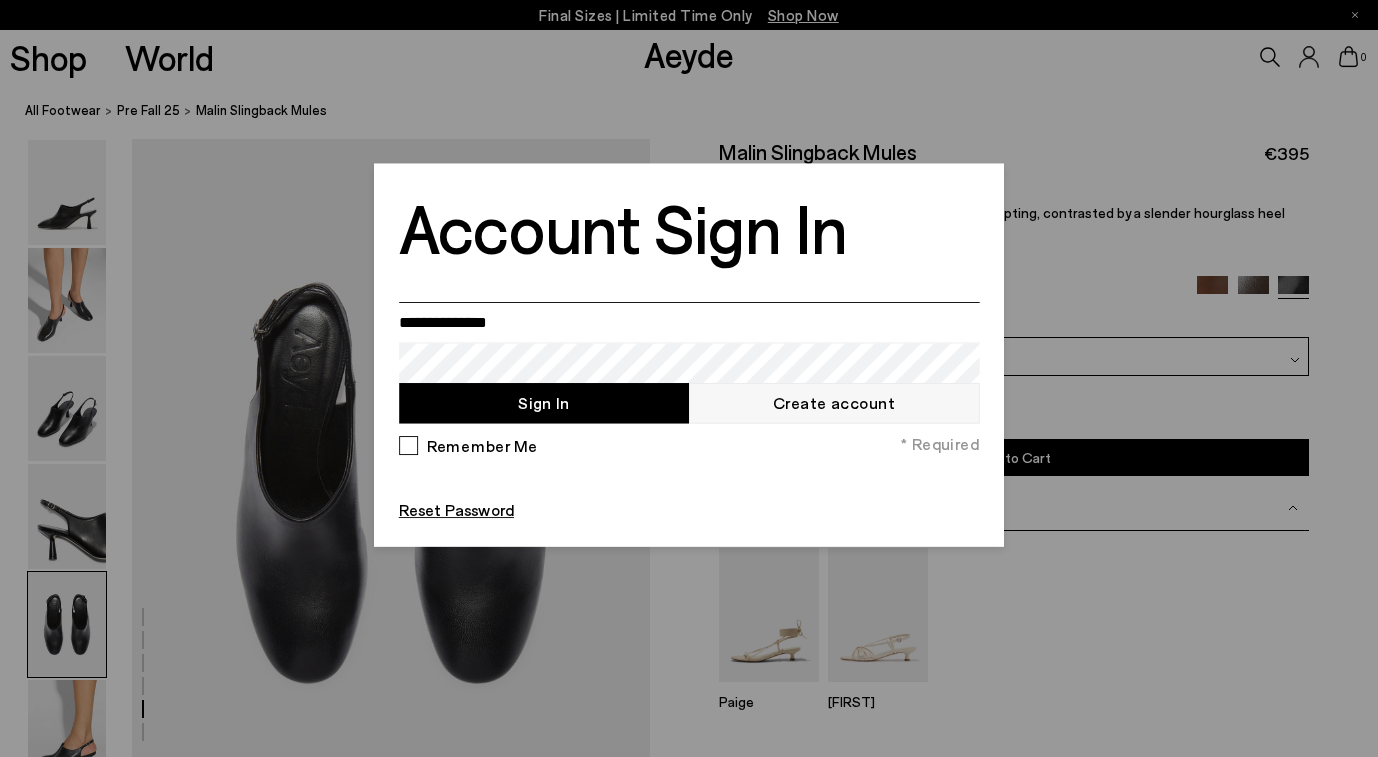 click at bounding box center [689, 322] 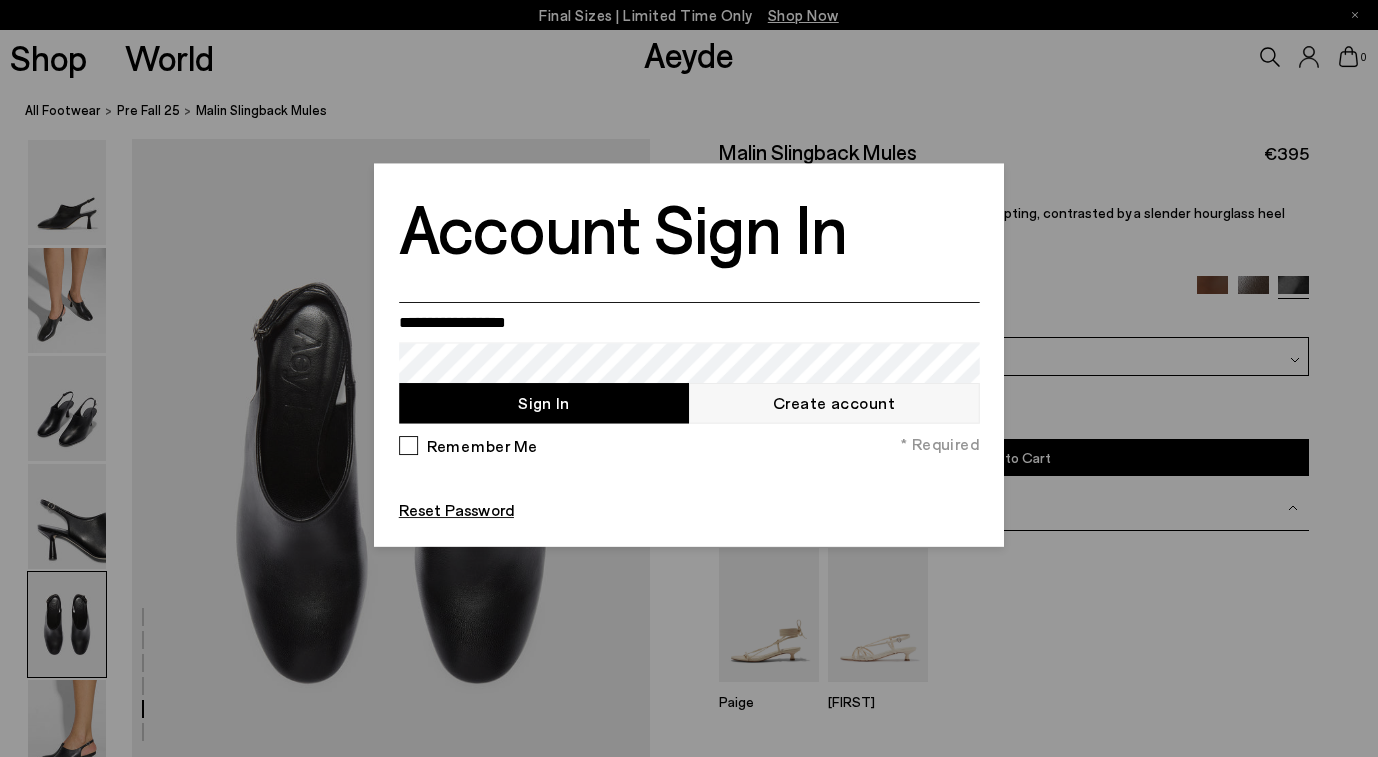 type on "**********" 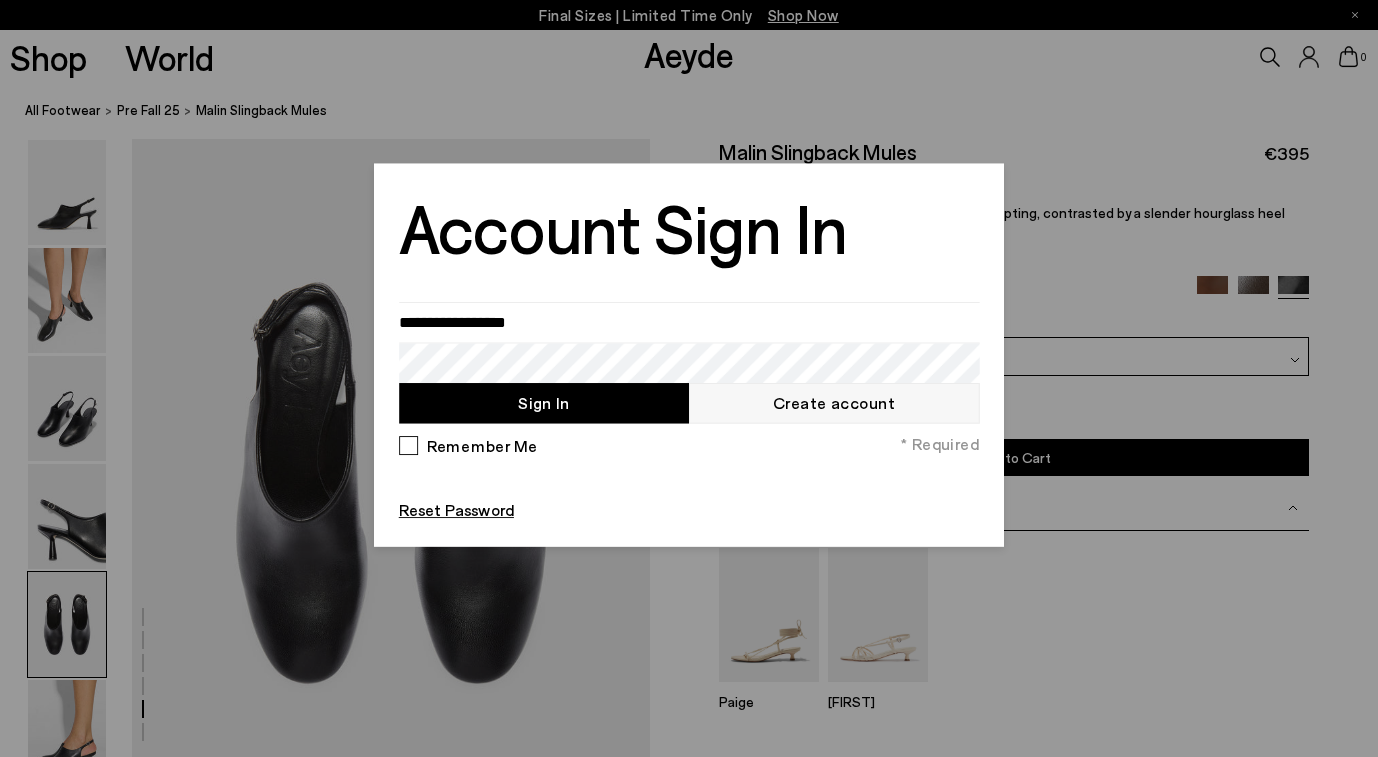 click on "Sign In" at bounding box center [544, 403] 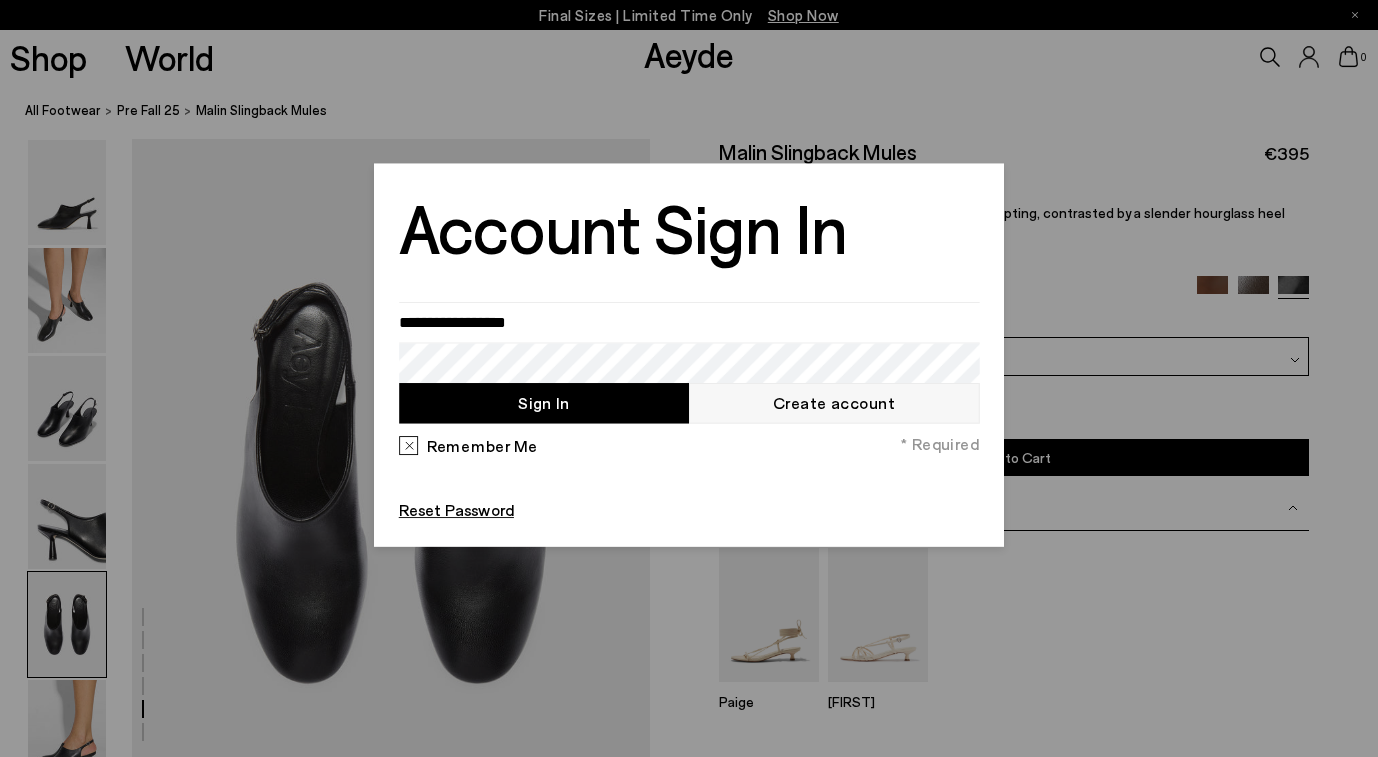 click on "Sign In" at bounding box center [544, 403] 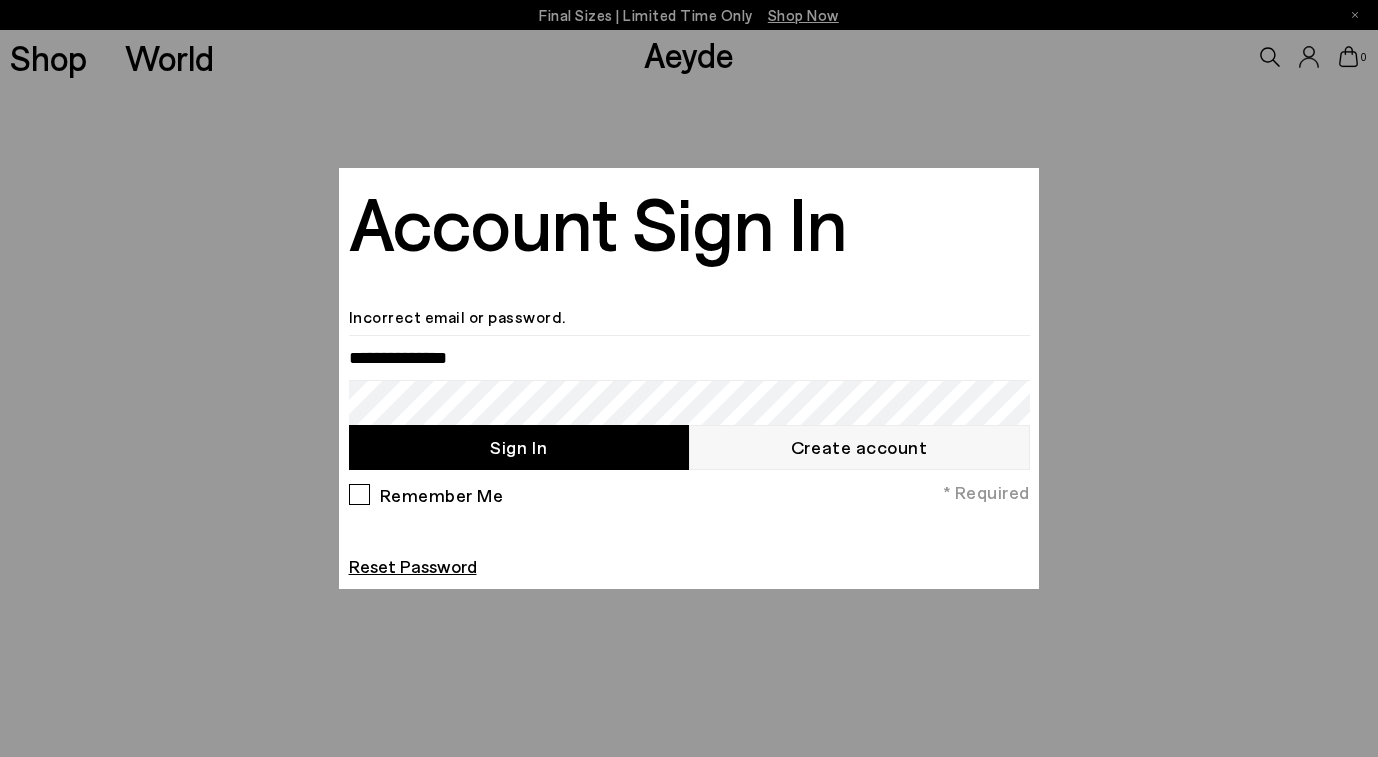 scroll, scrollTop: 0, scrollLeft: 0, axis: both 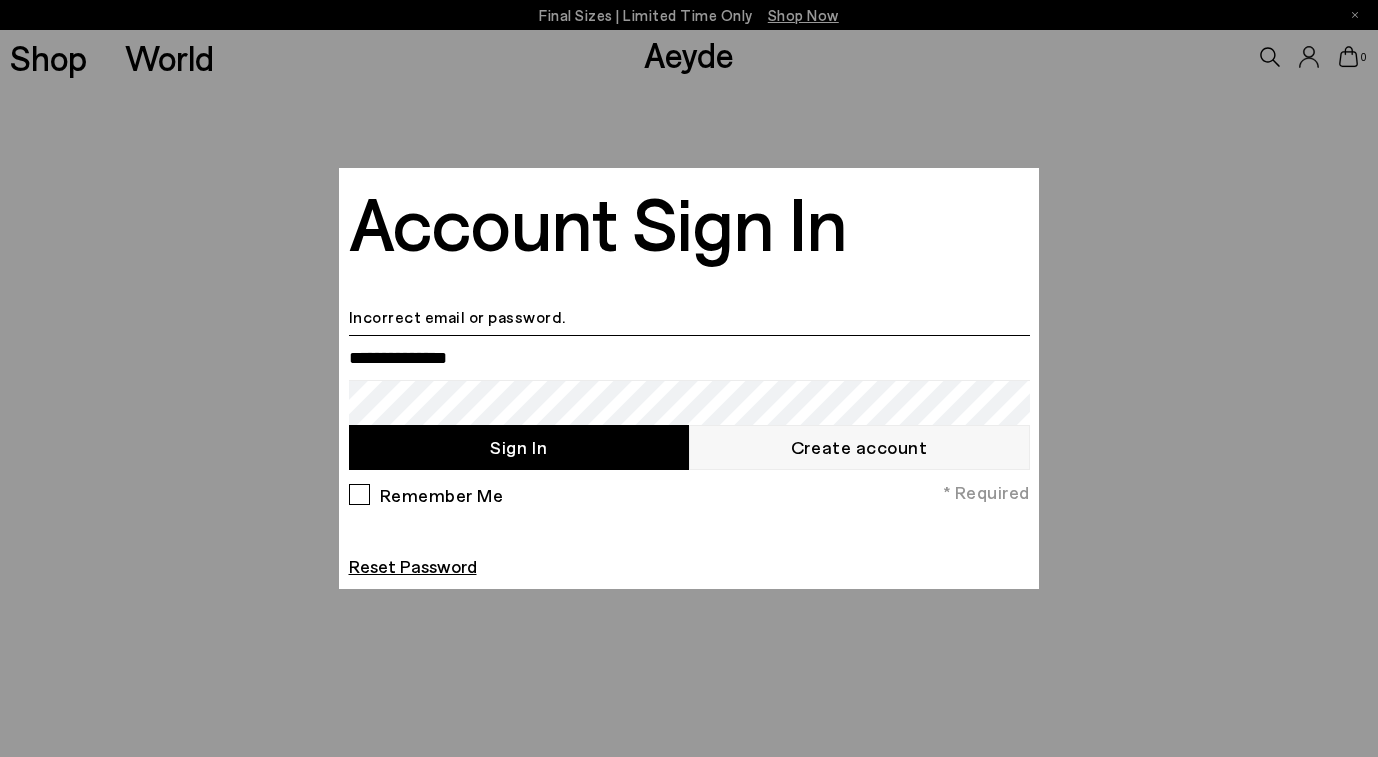 click at bounding box center [689, 357] 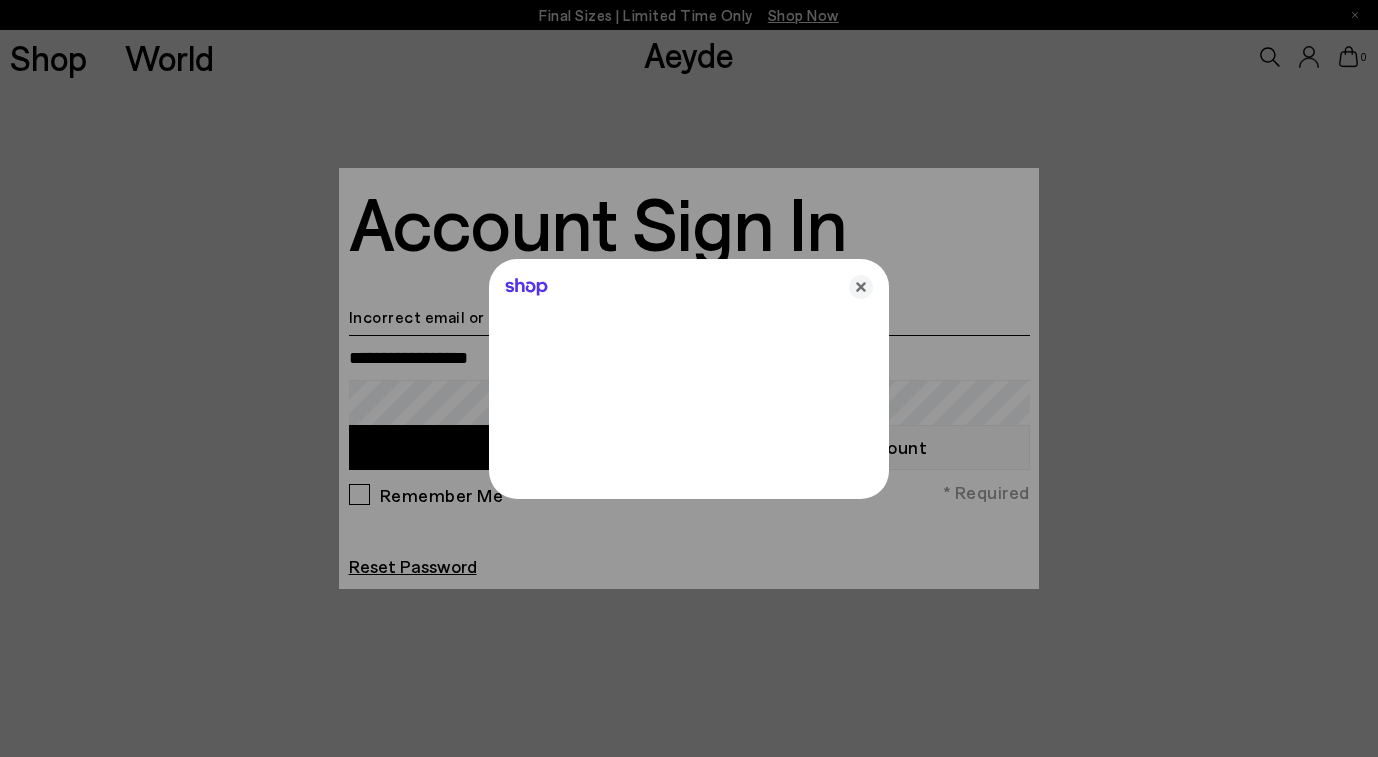 type on "**********" 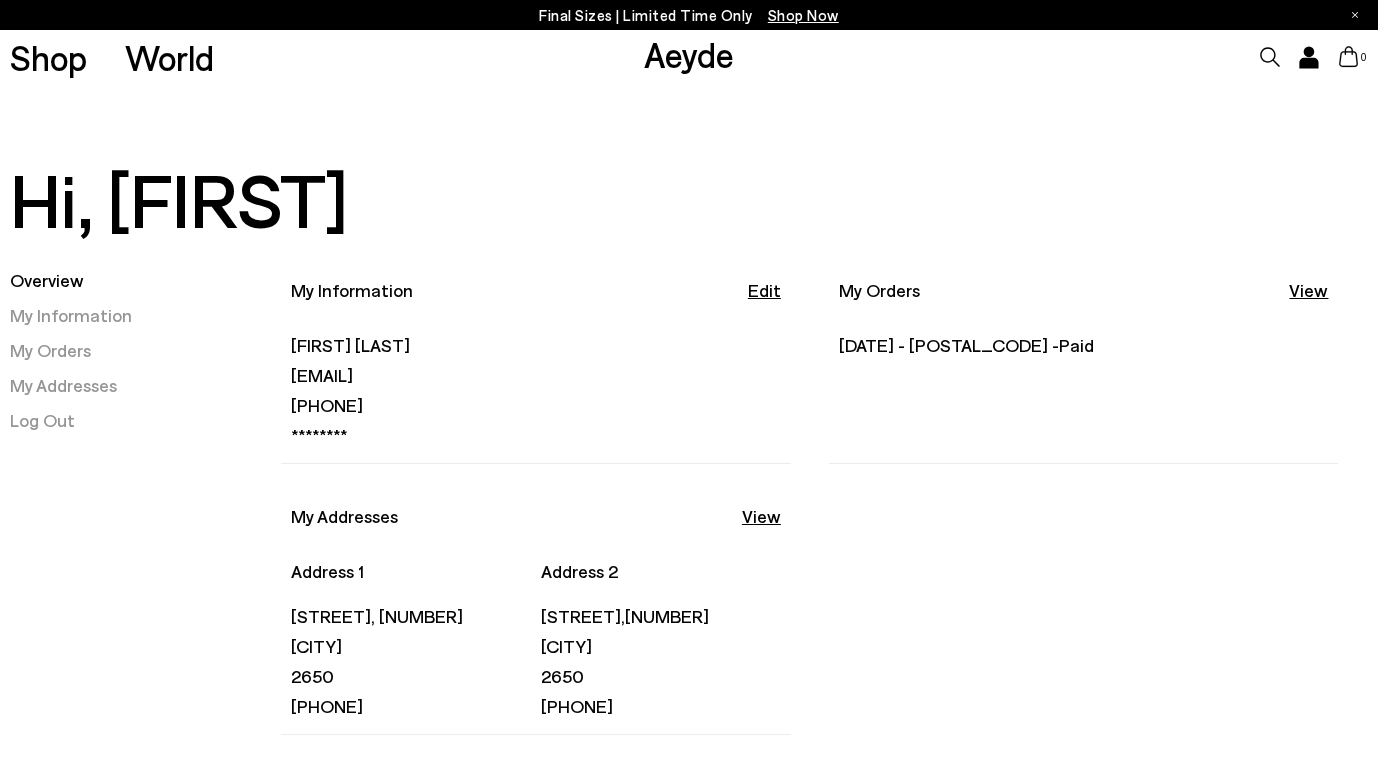 scroll, scrollTop: 0, scrollLeft: 0, axis: both 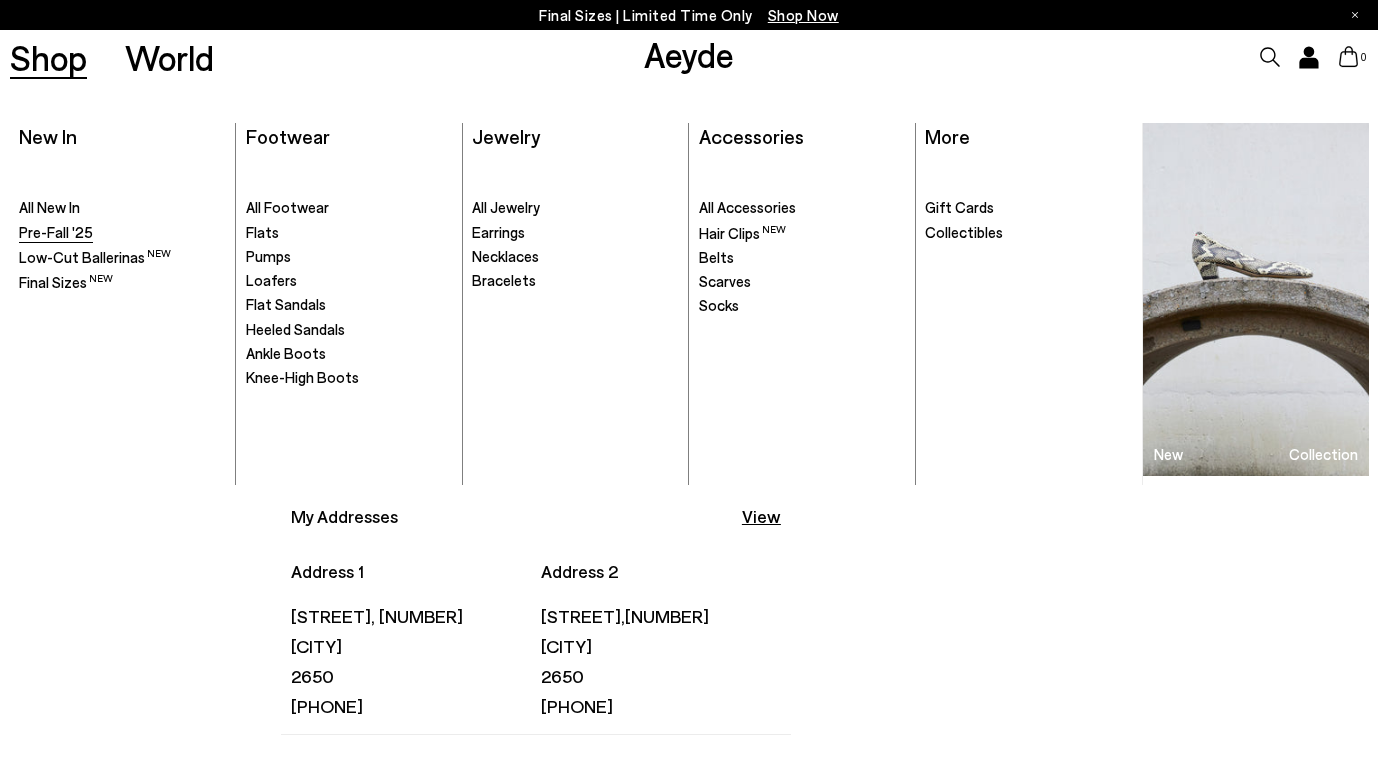 click on "Pre-Fall '25" at bounding box center (56, 232) 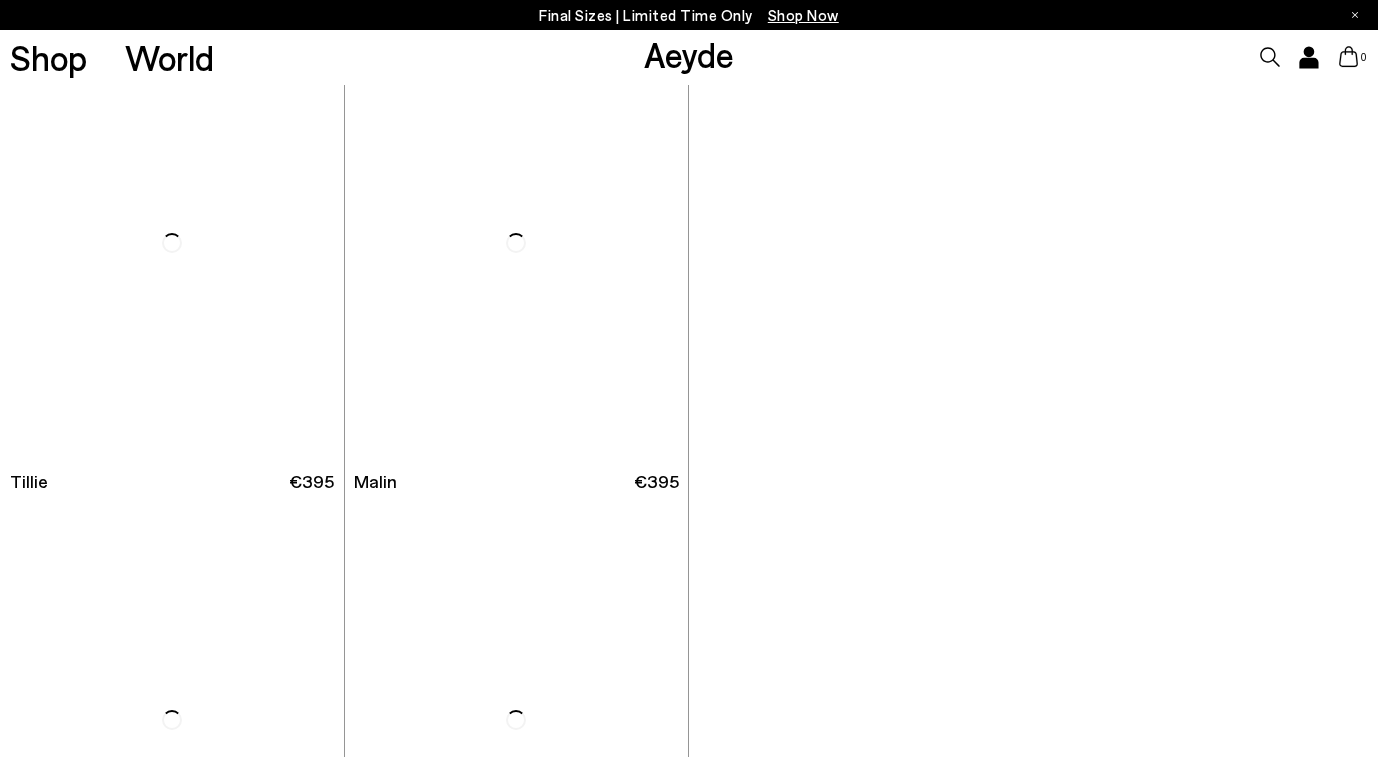 scroll, scrollTop: 4274, scrollLeft: 0, axis: vertical 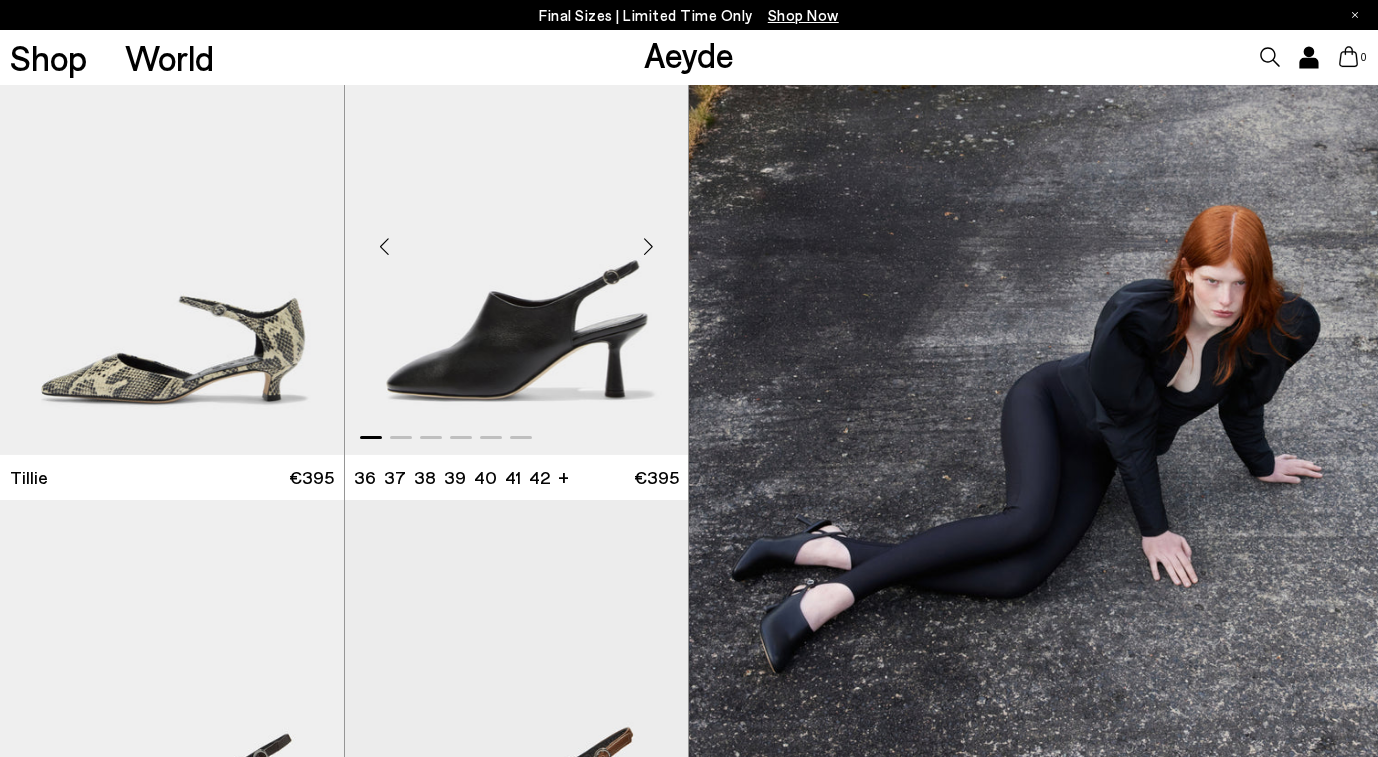 click at bounding box center [517, 239] 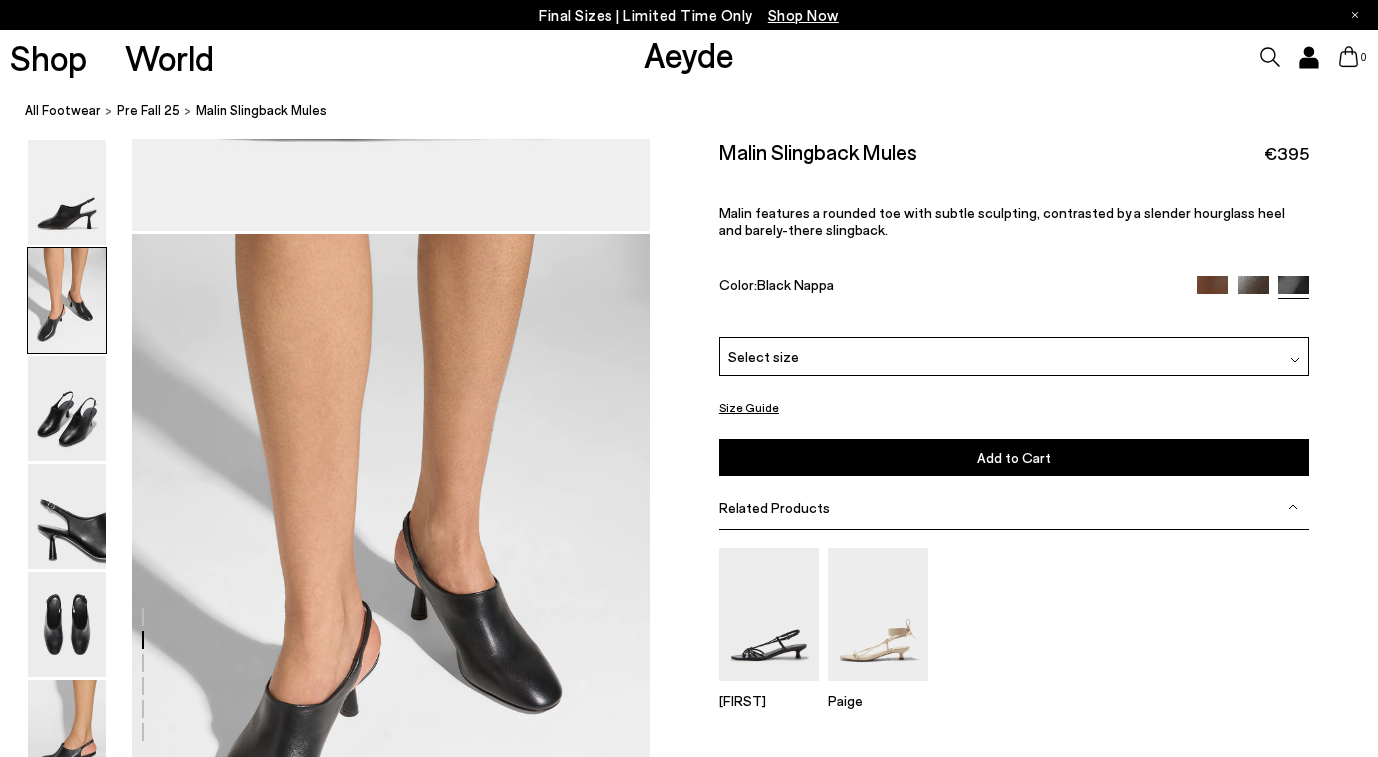 scroll, scrollTop: 635, scrollLeft: 0, axis: vertical 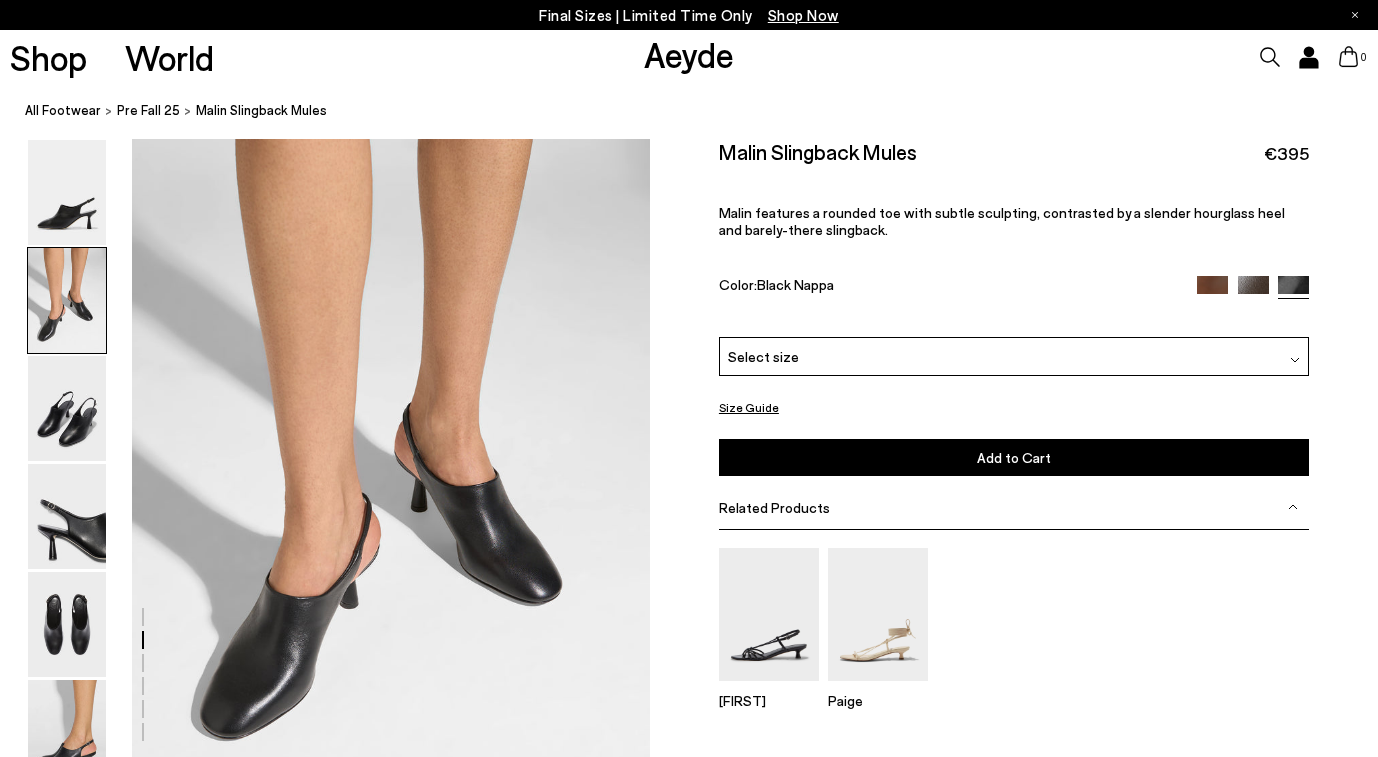 click at bounding box center [1295, 360] 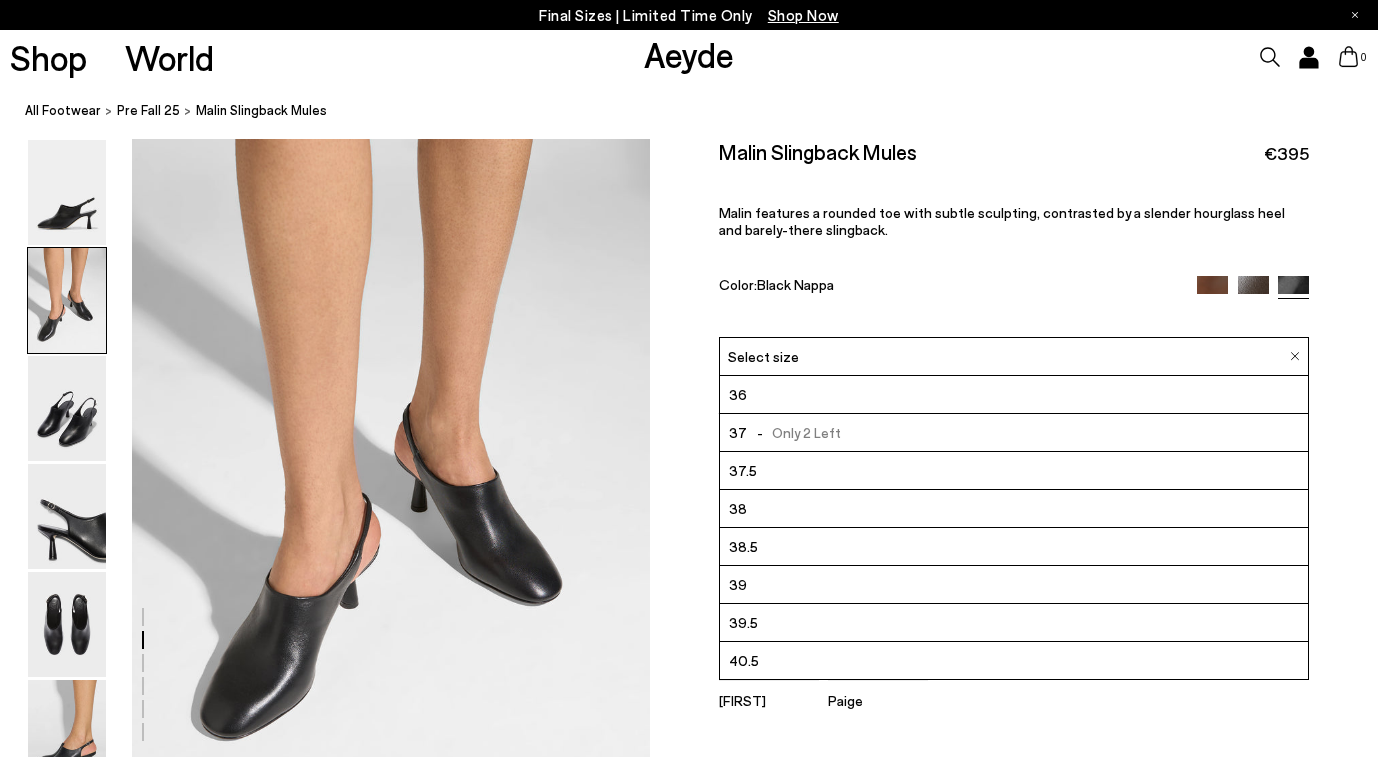 click on "39.5" at bounding box center (1014, 623) 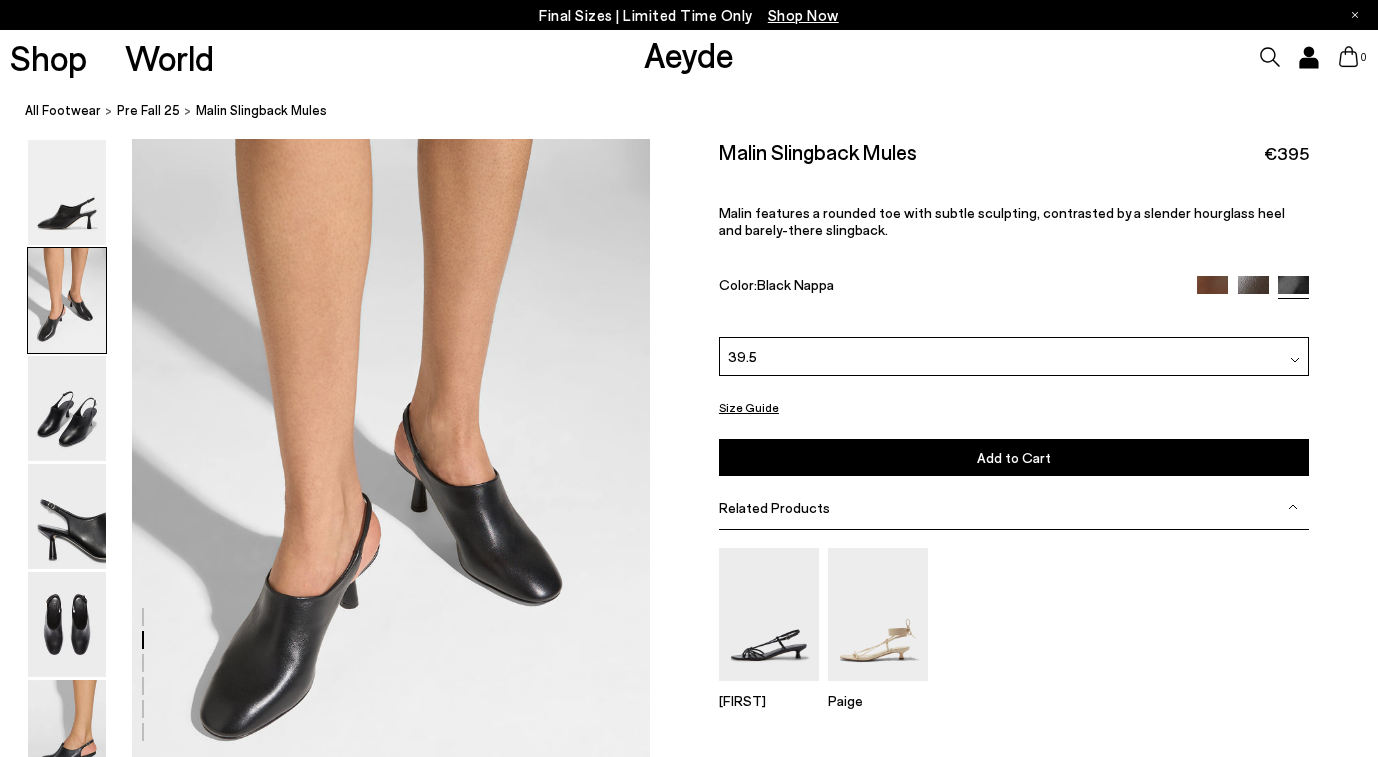 click on "Add to Cart" at bounding box center [1014, 457] 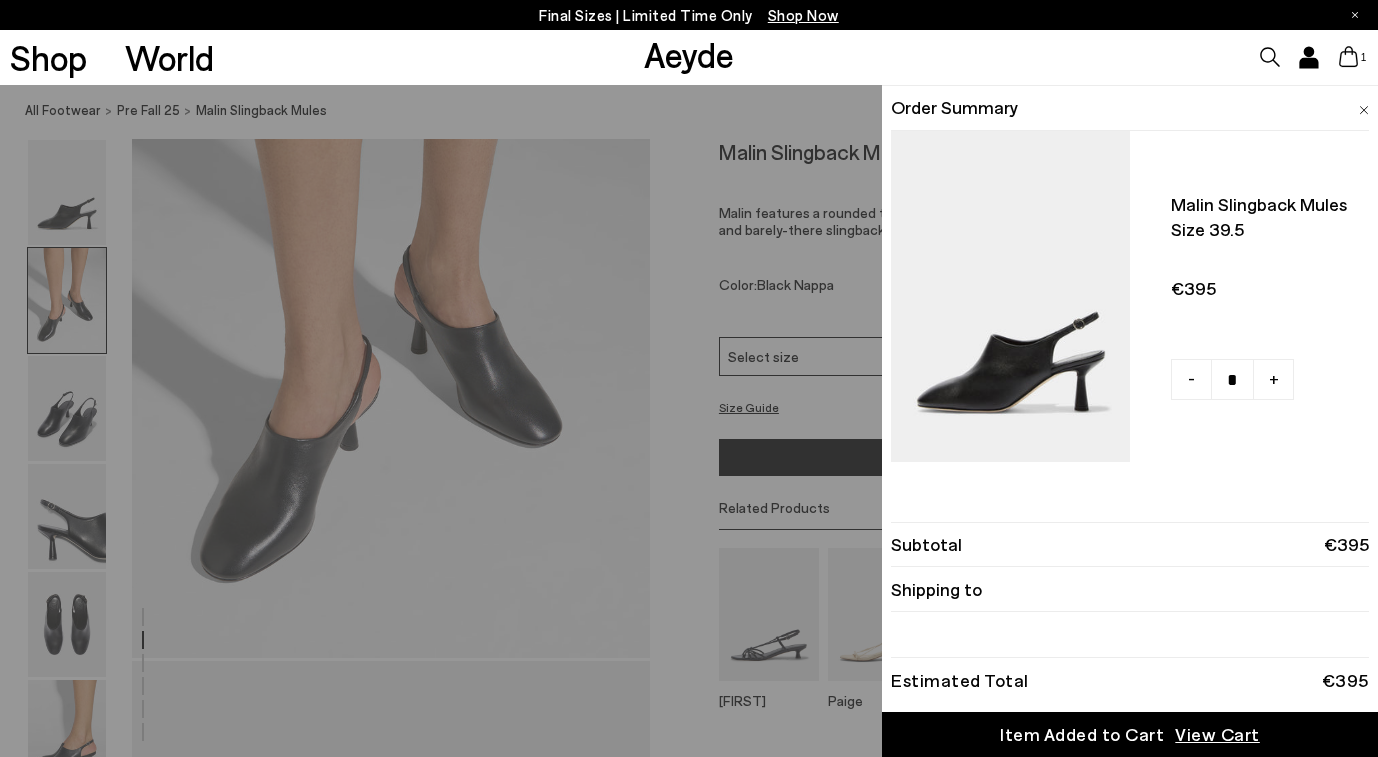 scroll, scrollTop: 793, scrollLeft: 2, axis: both 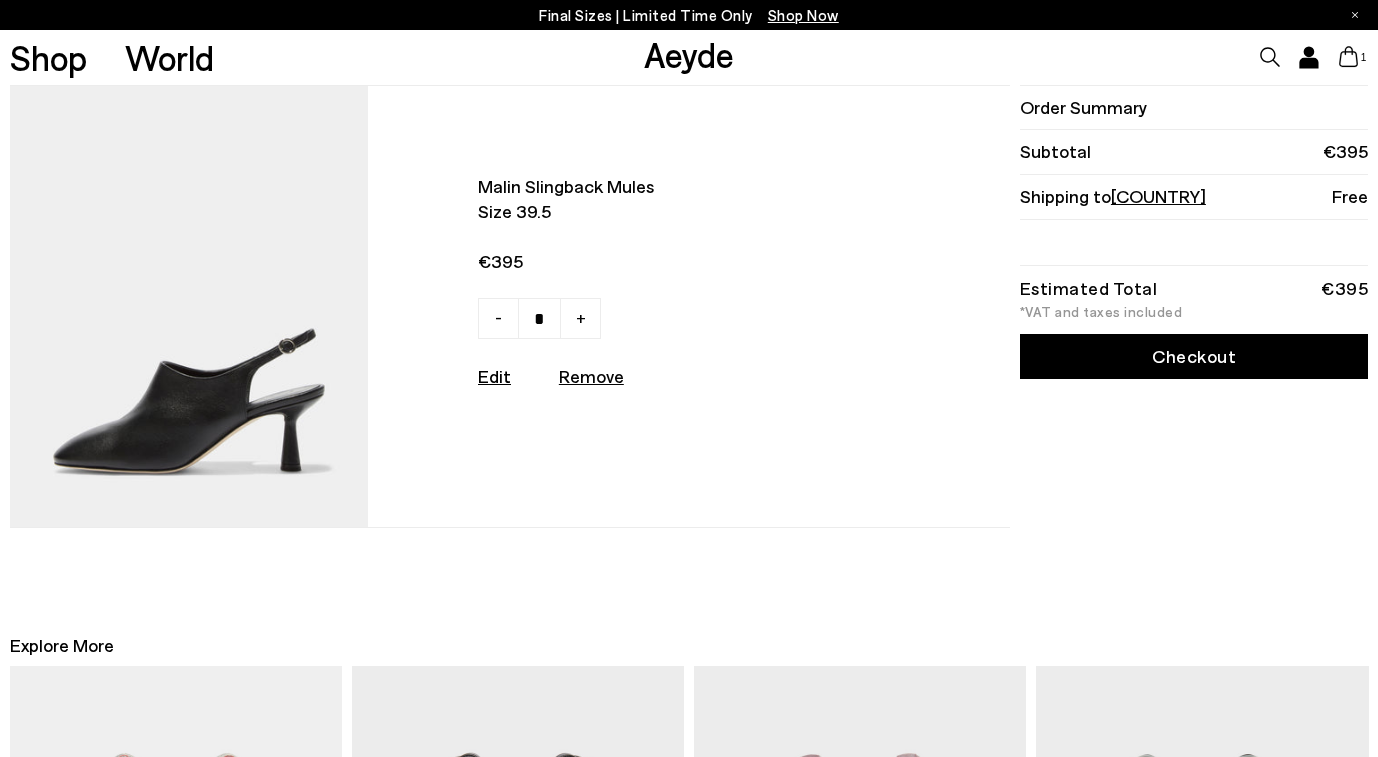 click on "Checkout" at bounding box center (1194, 356) 